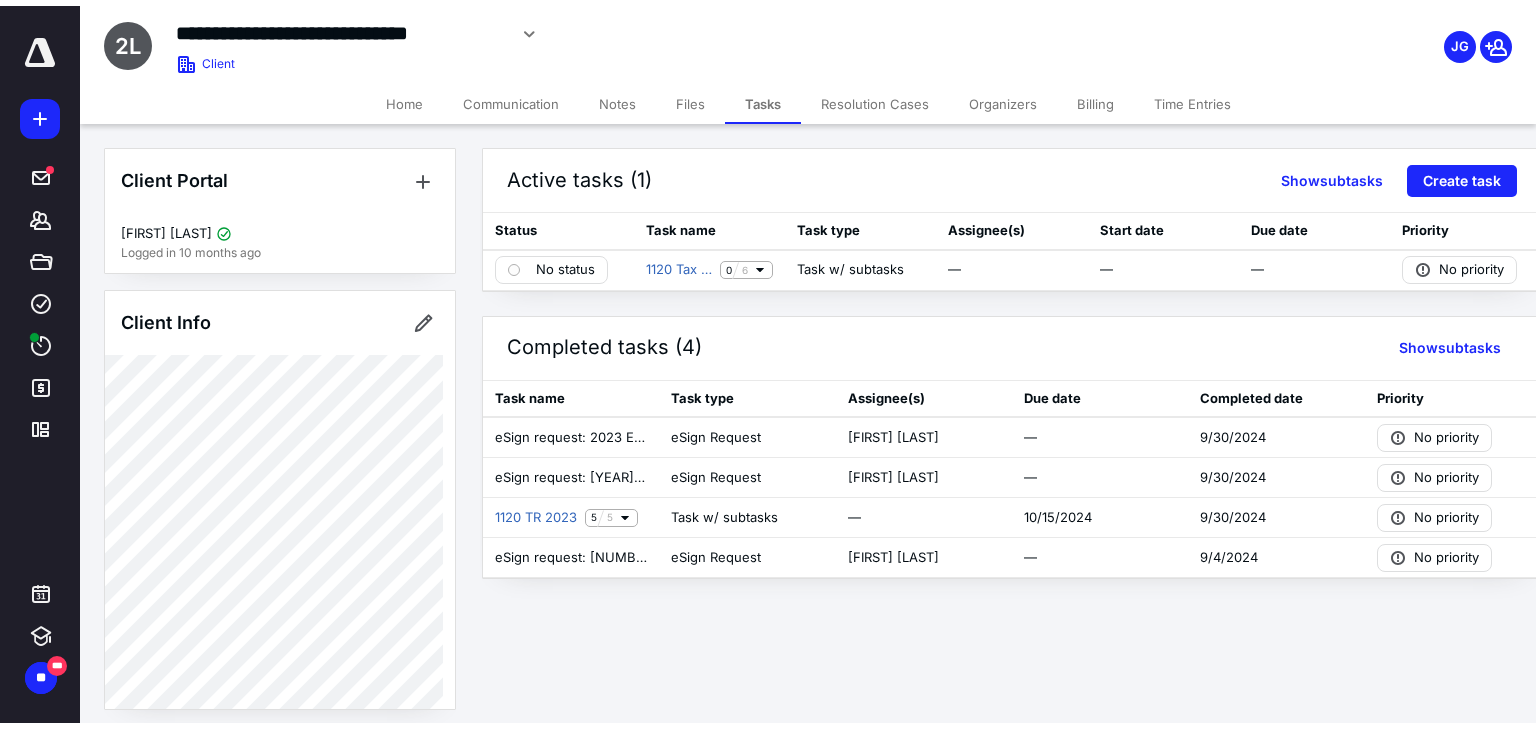 scroll, scrollTop: 0, scrollLeft: 0, axis: both 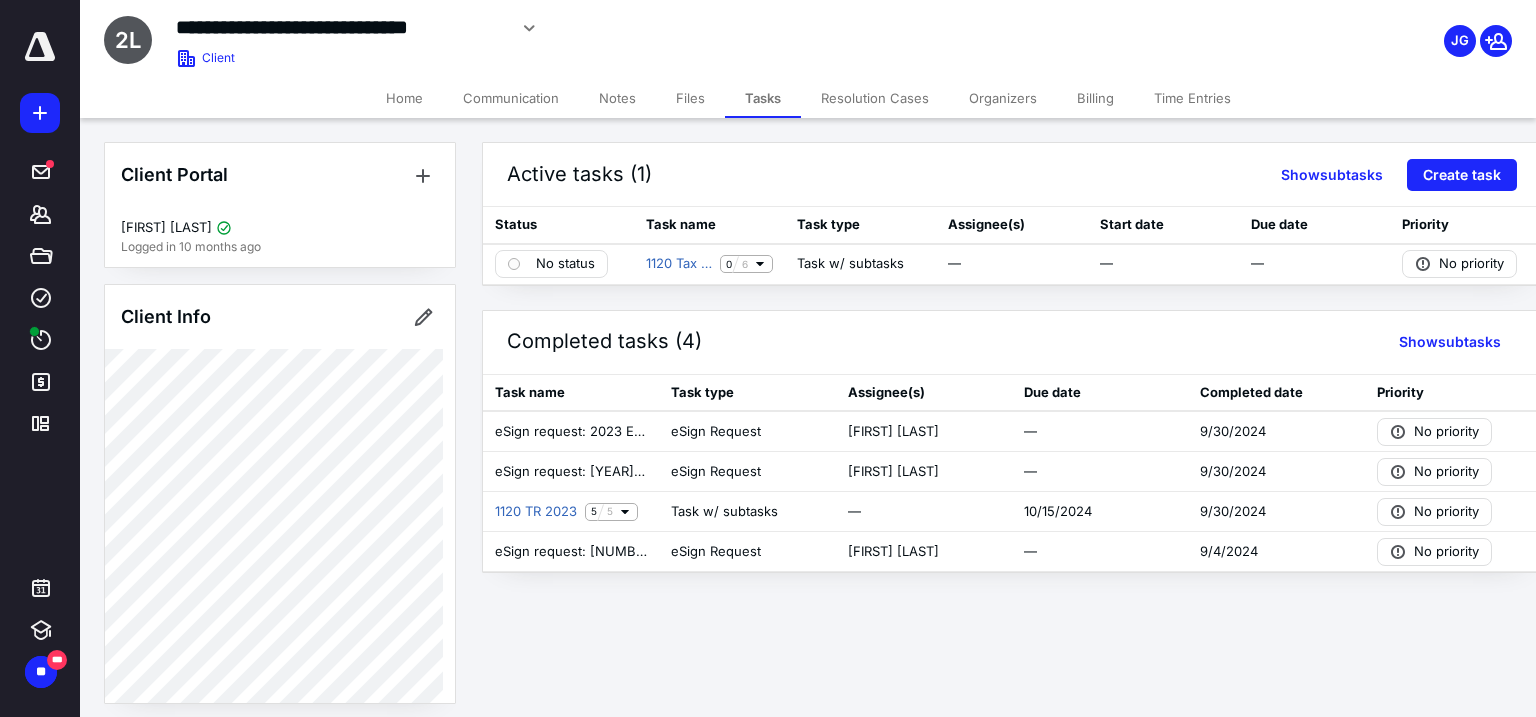 click on "Files" at bounding box center [690, 98] 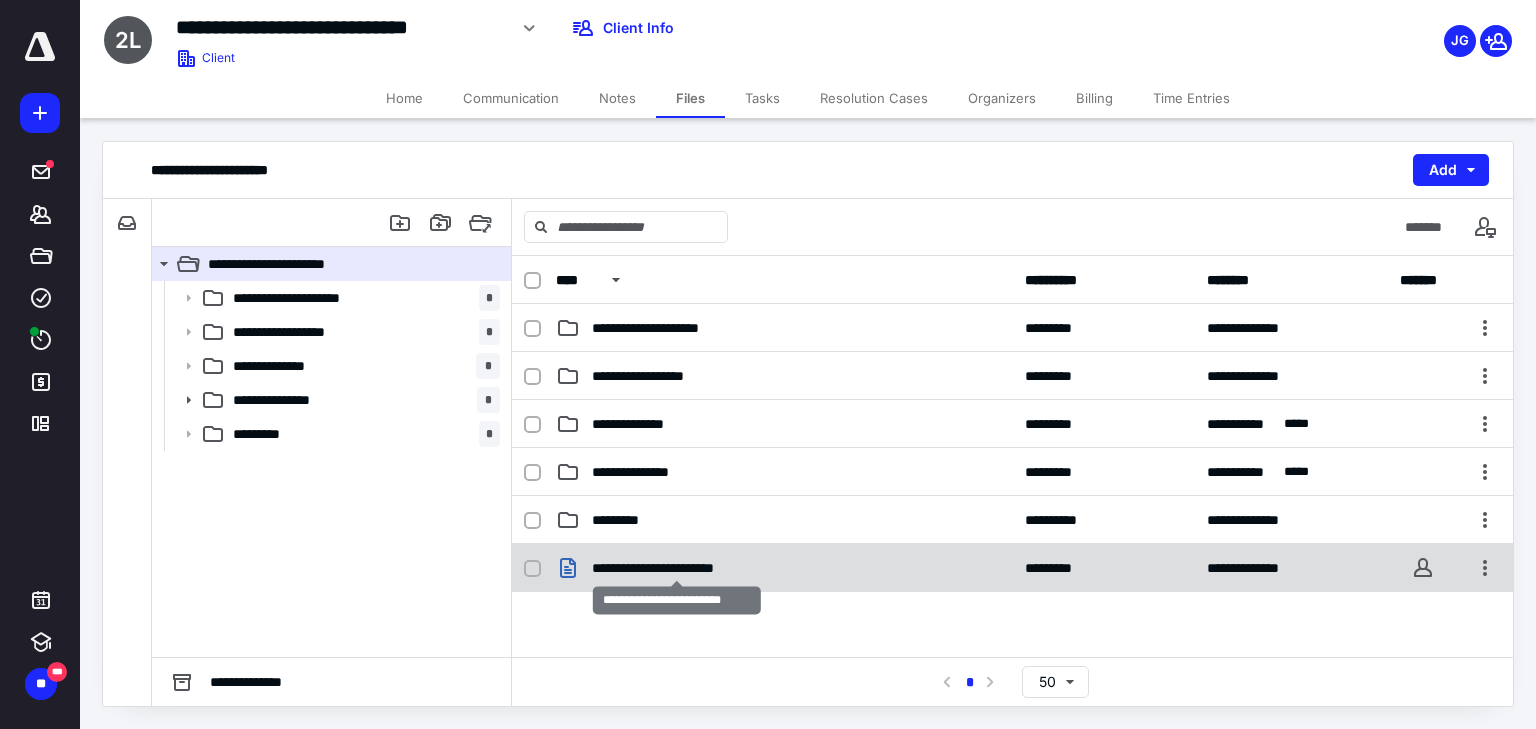 click on "**********" at bounding box center (677, 568) 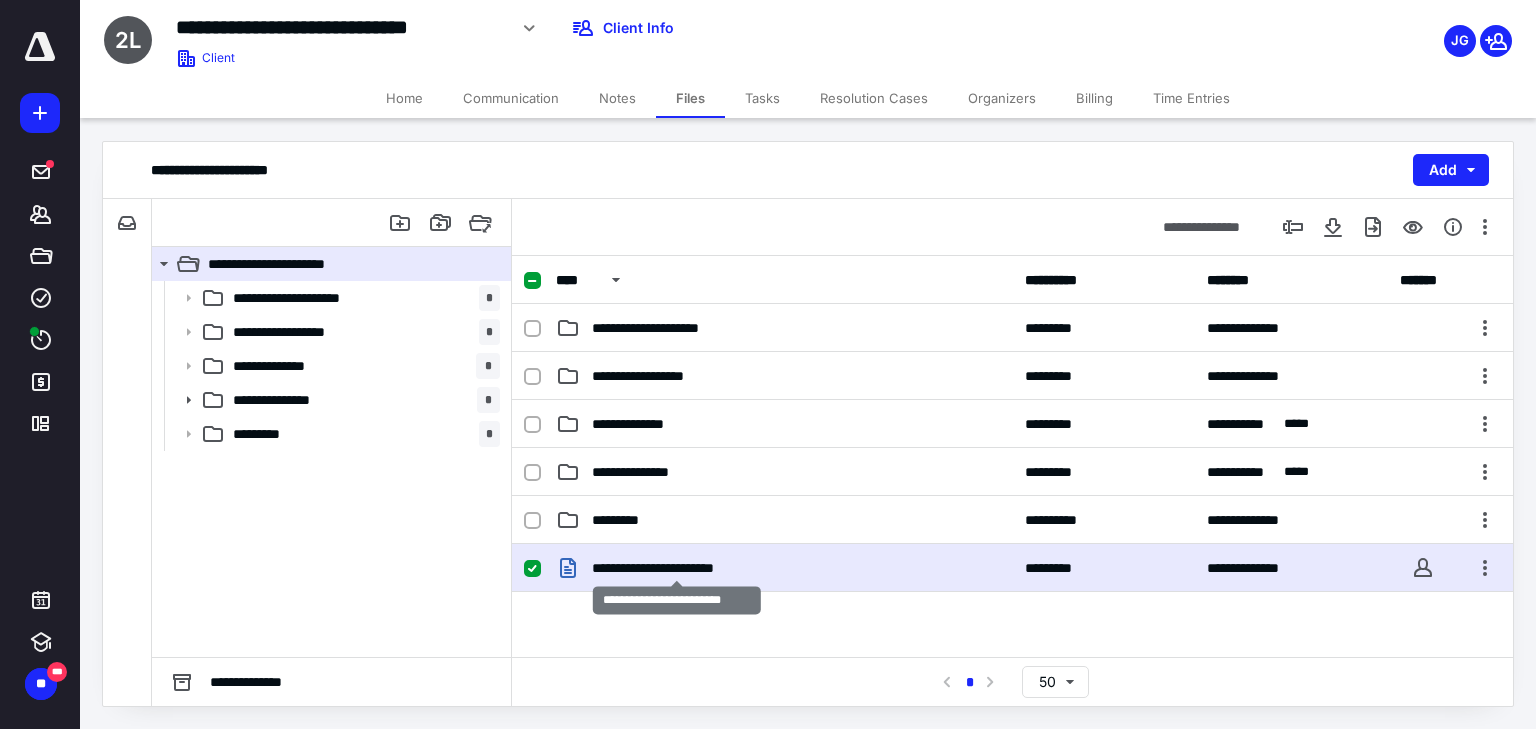 click on "**********" at bounding box center [677, 568] 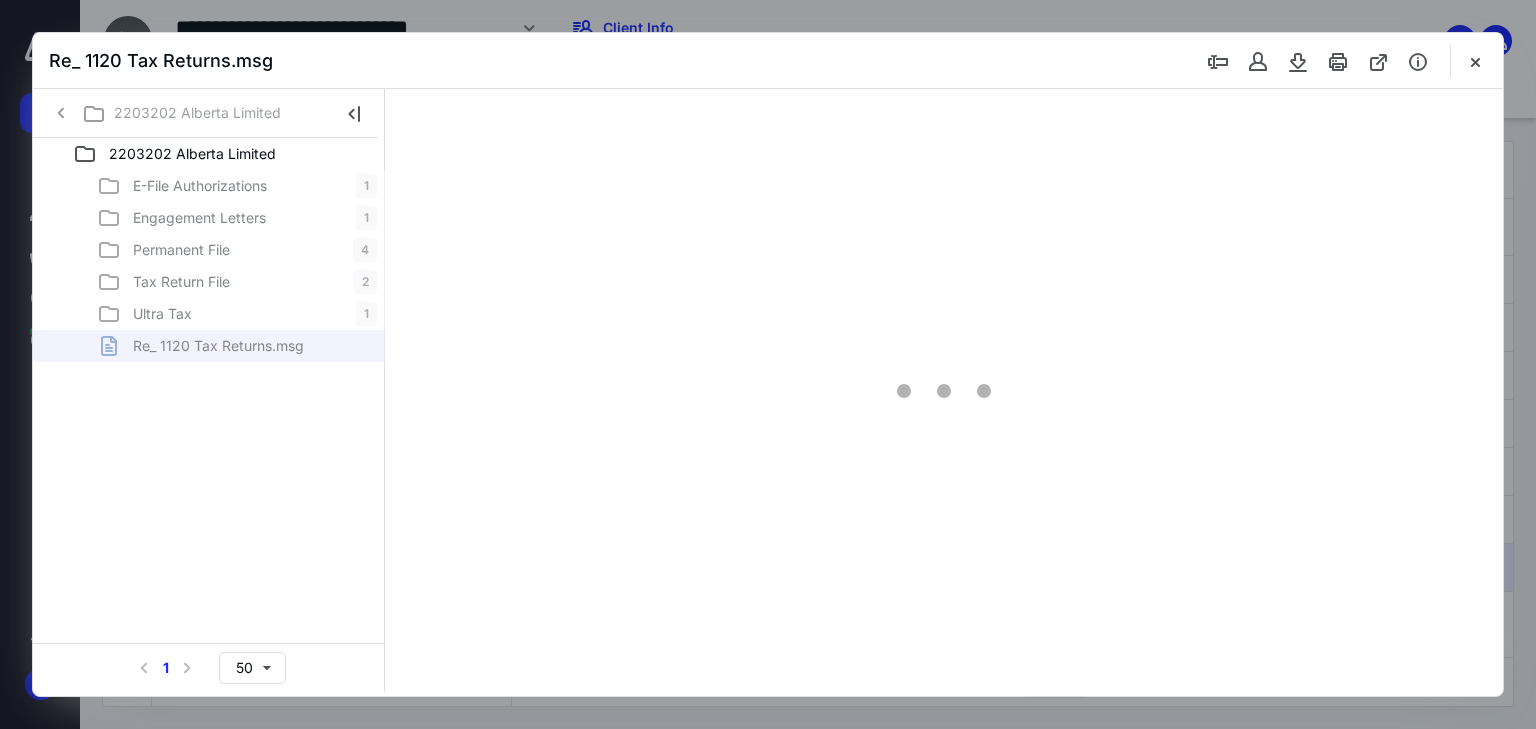 scroll, scrollTop: 0, scrollLeft: 0, axis: both 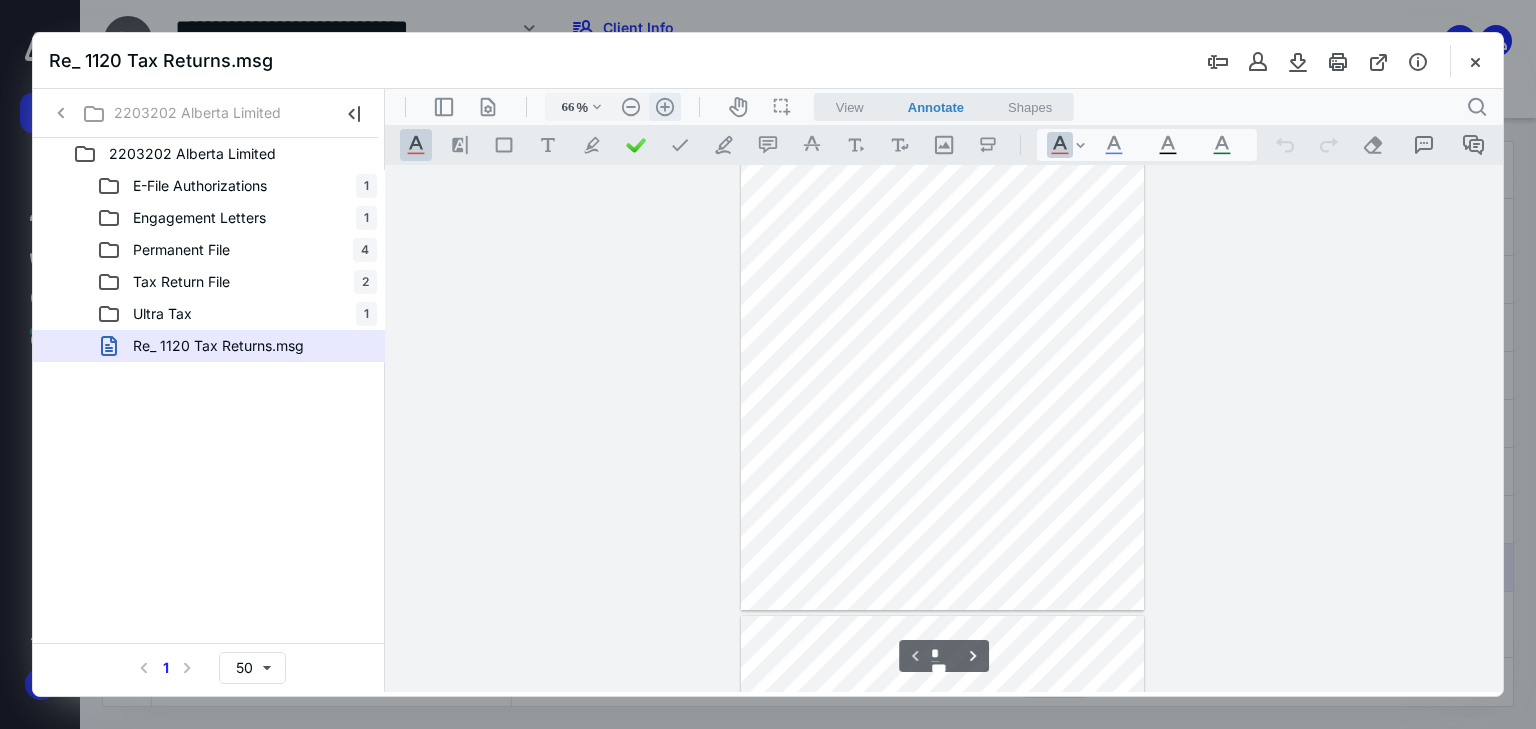click on ".cls-1{fill:#abb0c4;} icon - header - zoom - in - line" at bounding box center [665, 107] 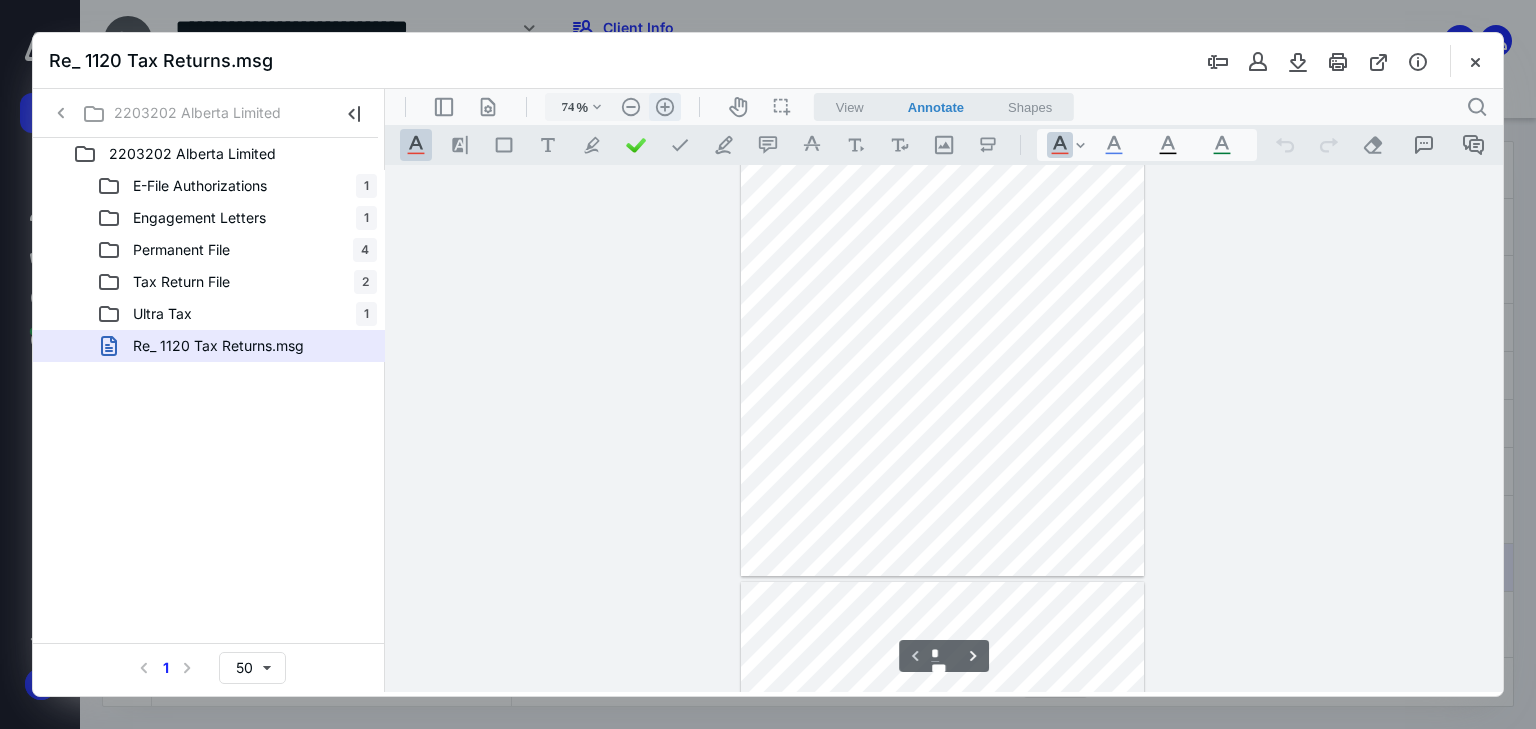 click on ".cls-1{fill:#abb0c4;} icon - header - zoom - in - line" at bounding box center [665, 107] 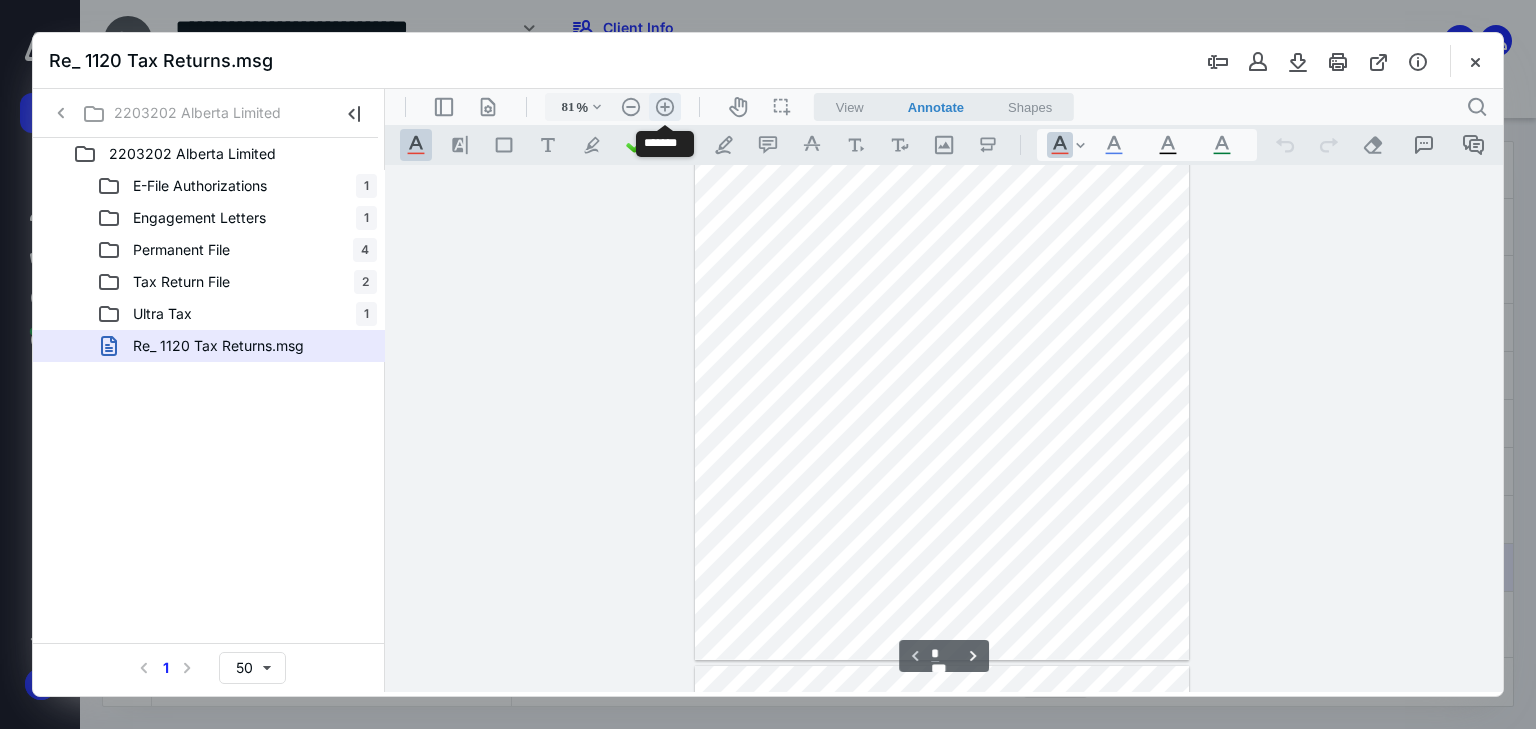 click on ".cls-1{fill:#abb0c4;} icon - header - zoom - in - line" at bounding box center (665, 107) 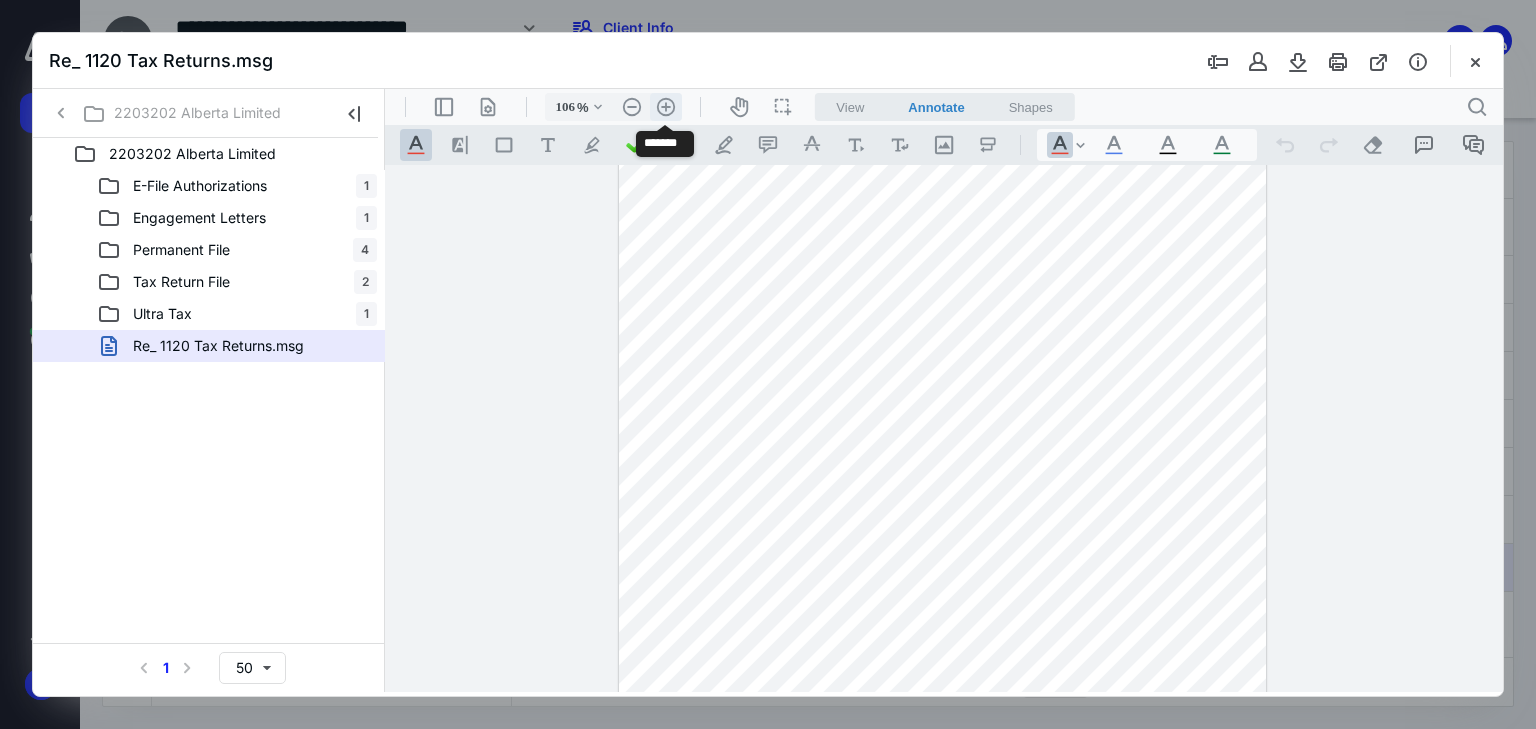 click on ".cls-1{fill:#abb0c4;} icon - header - zoom - in - line" at bounding box center (666, 107) 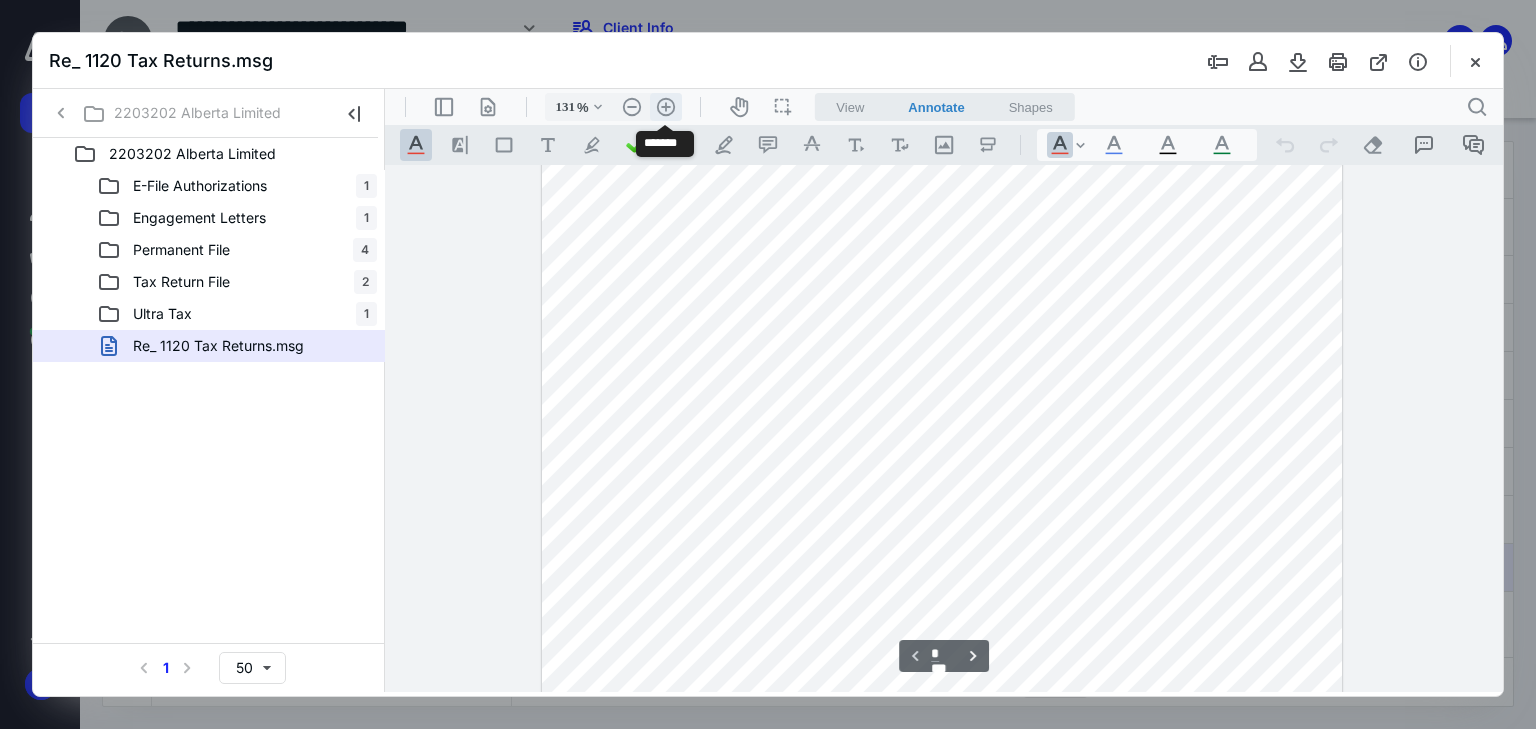 click on ".cls-1{fill:#abb0c4;} icon - header - zoom - in - line" at bounding box center [666, 107] 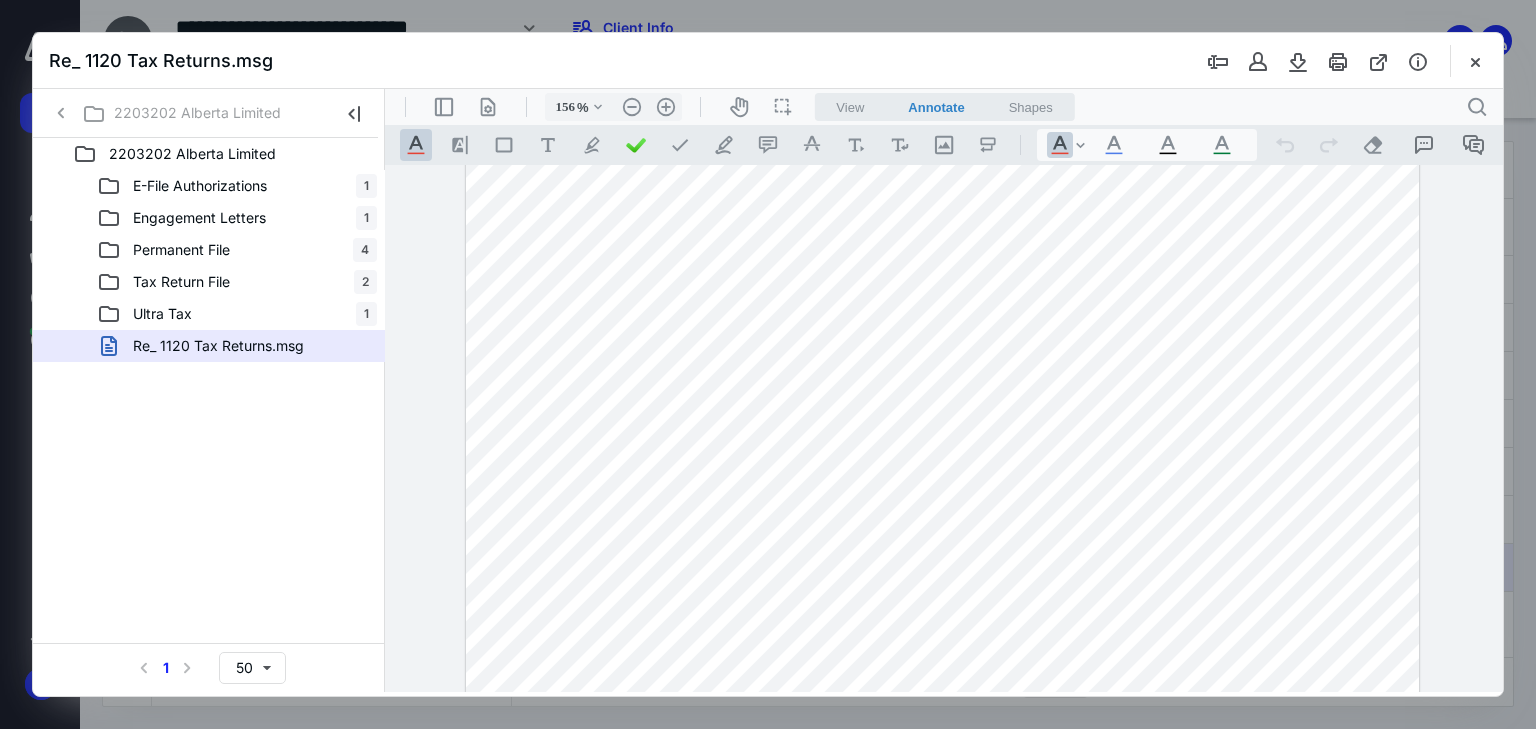 scroll, scrollTop: 653, scrollLeft: 0, axis: vertical 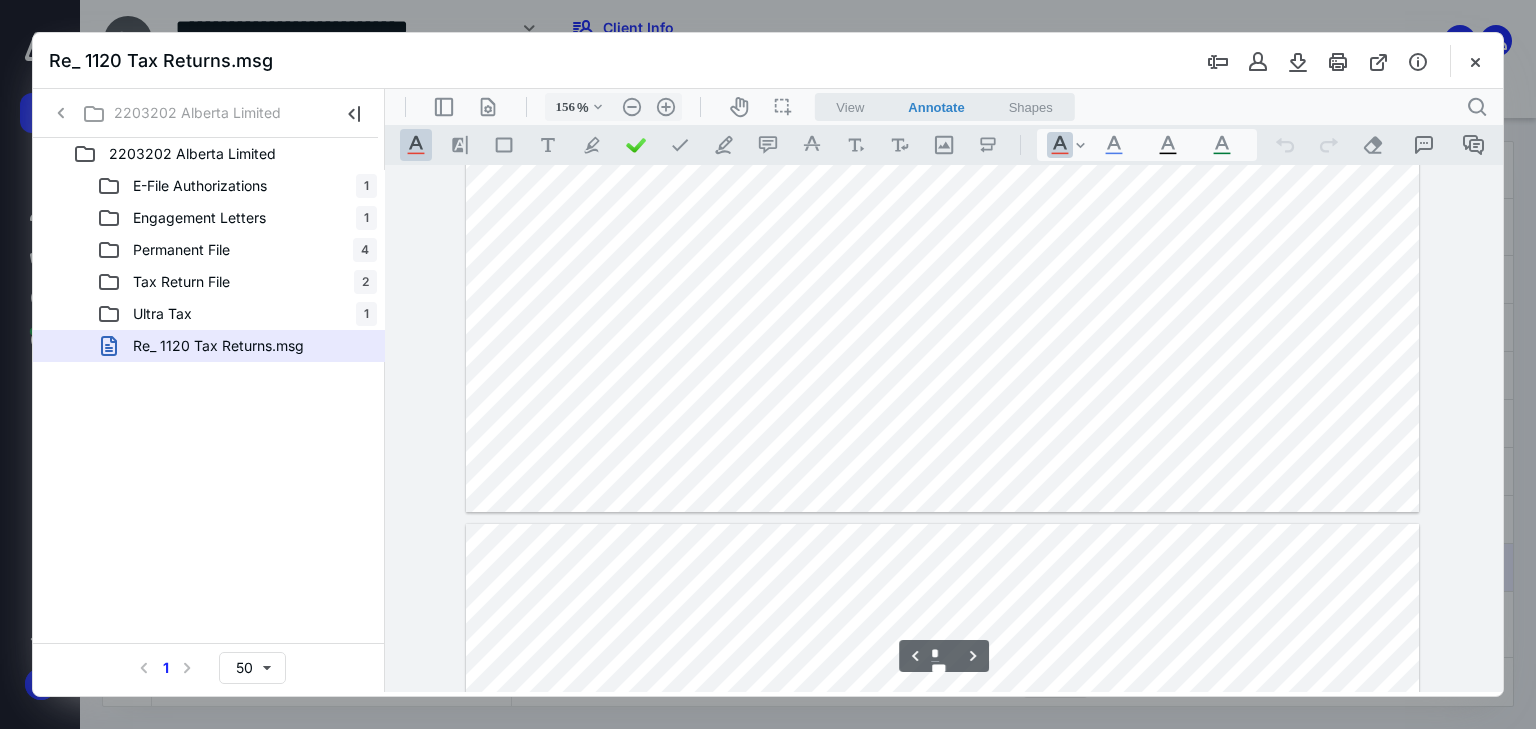 type on "*" 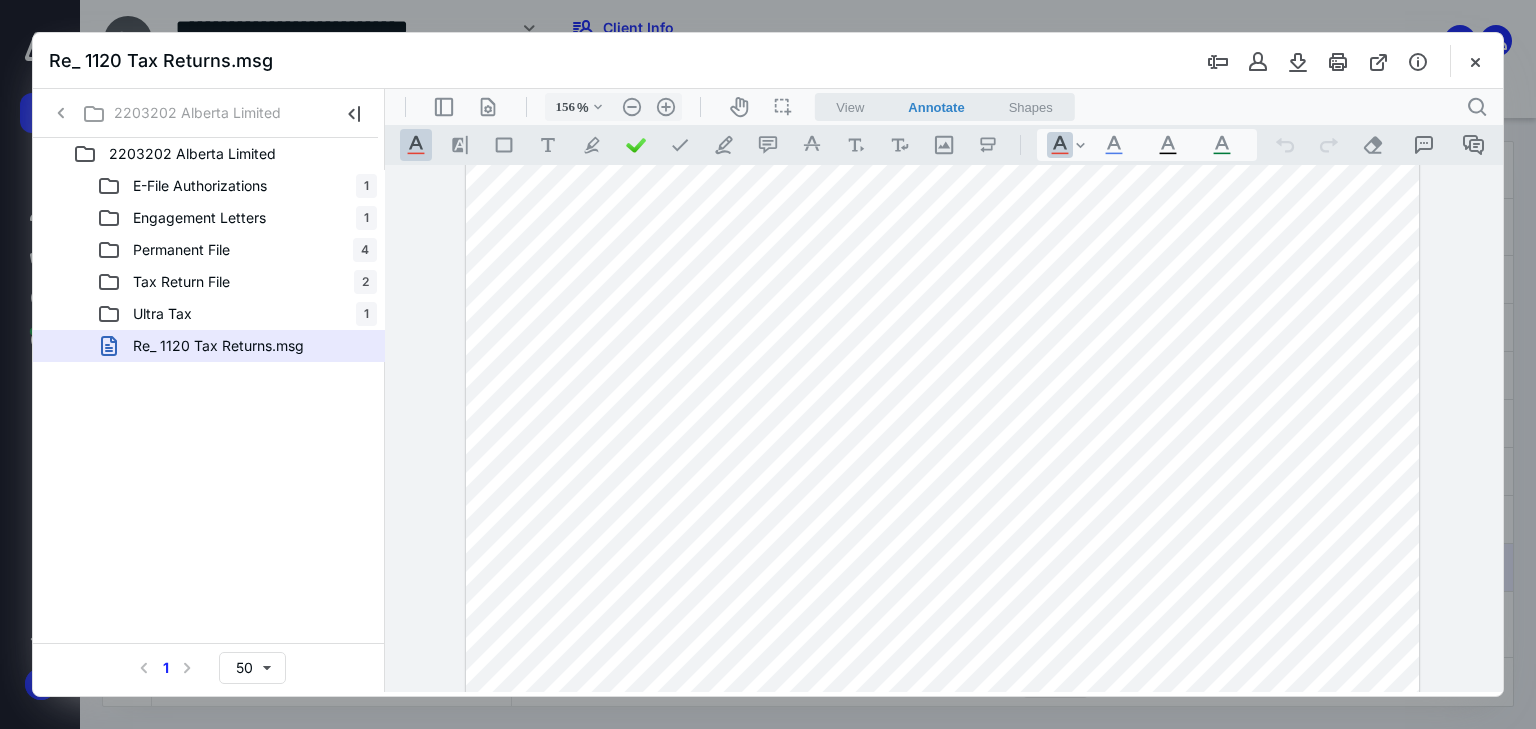 scroll, scrollTop: 1533, scrollLeft: 0, axis: vertical 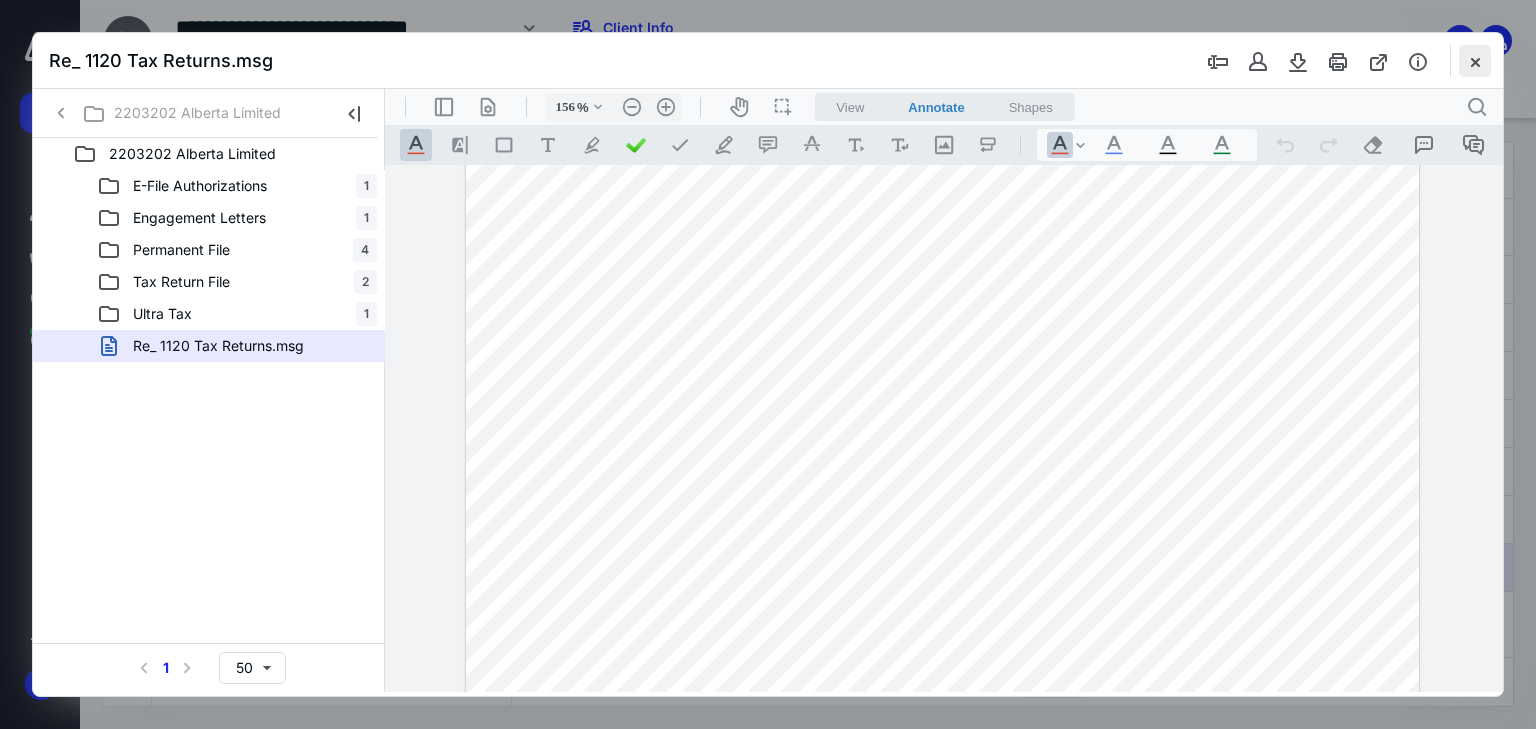 click at bounding box center (1475, 61) 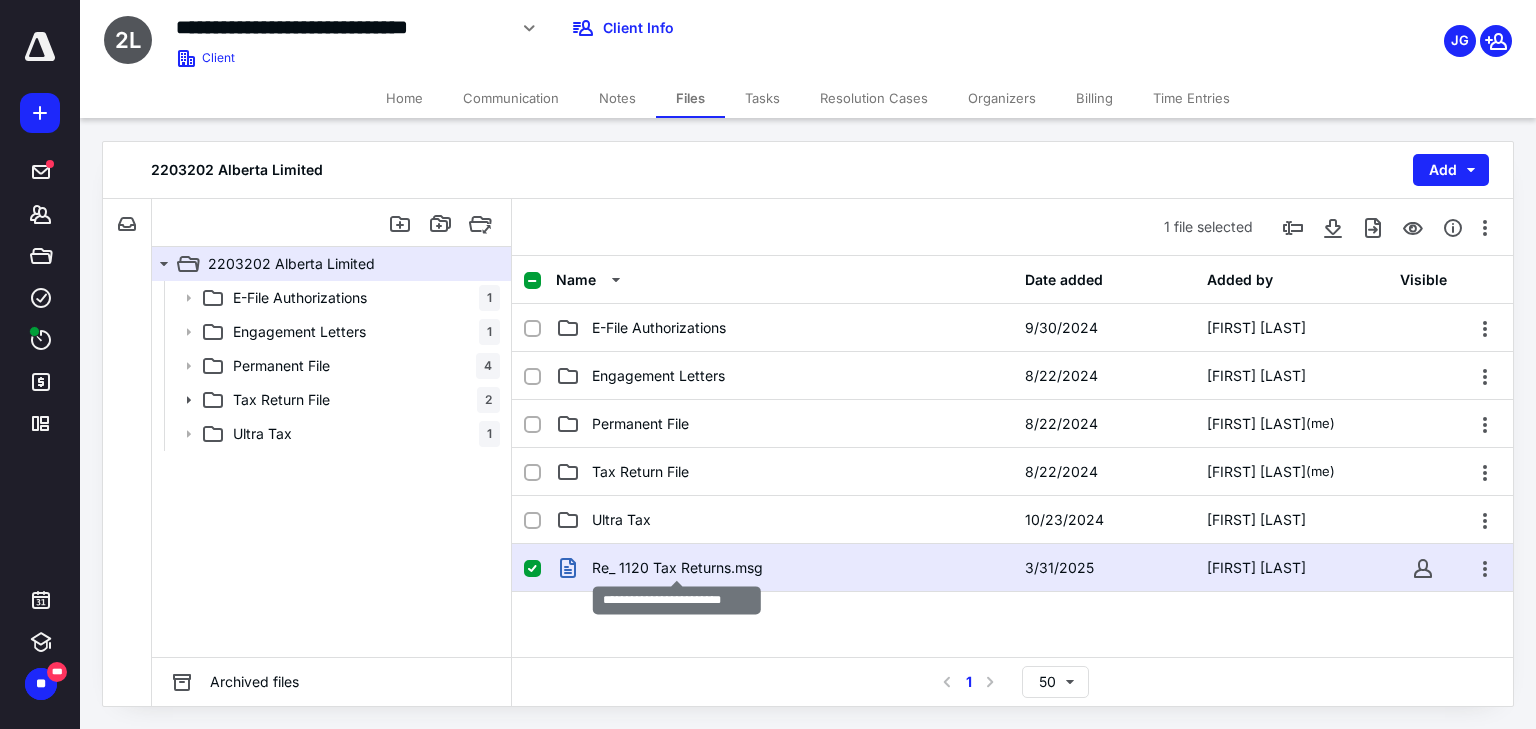 click on "Re_ 1120 Tax Returns.msg" at bounding box center (677, 568) 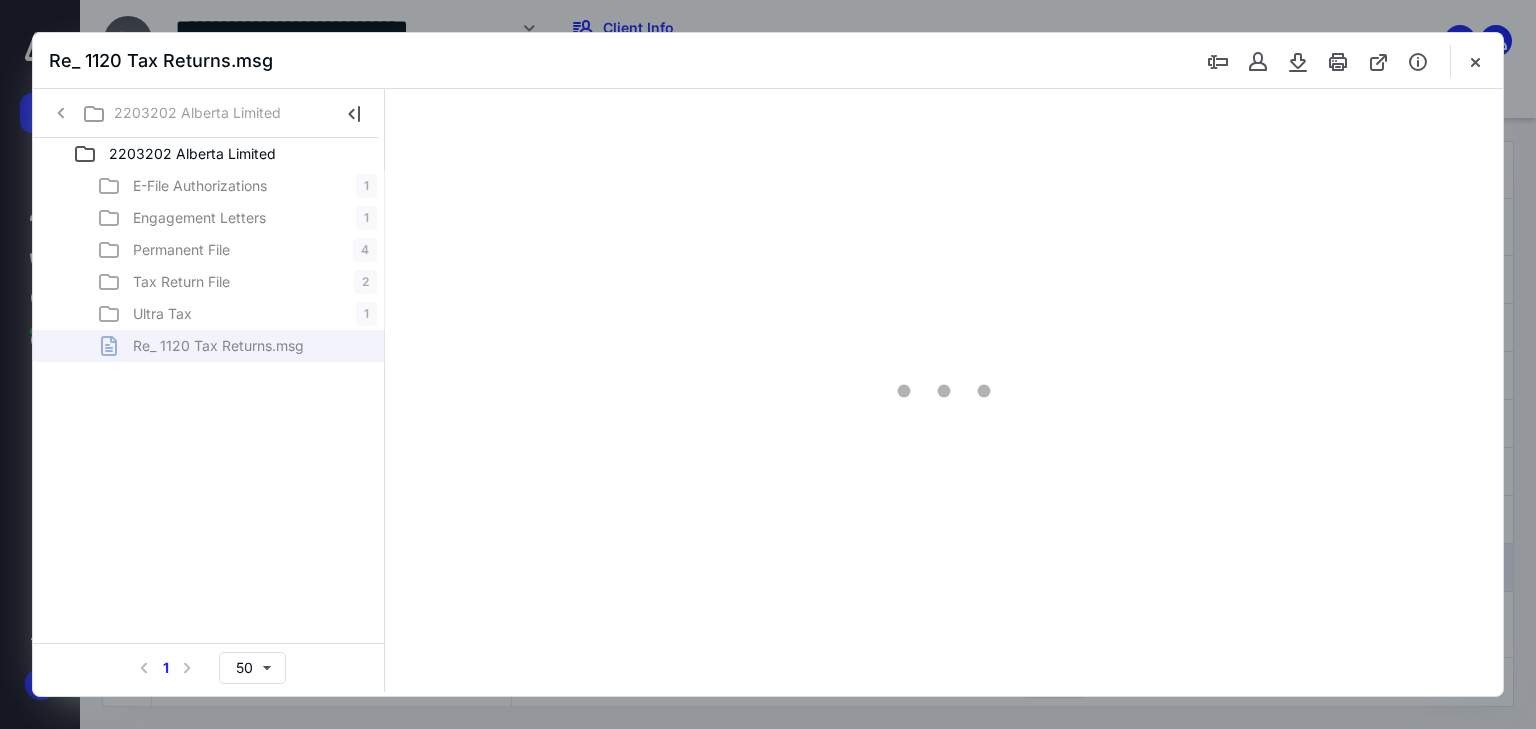 scroll, scrollTop: 0, scrollLeft: 0, axis: both 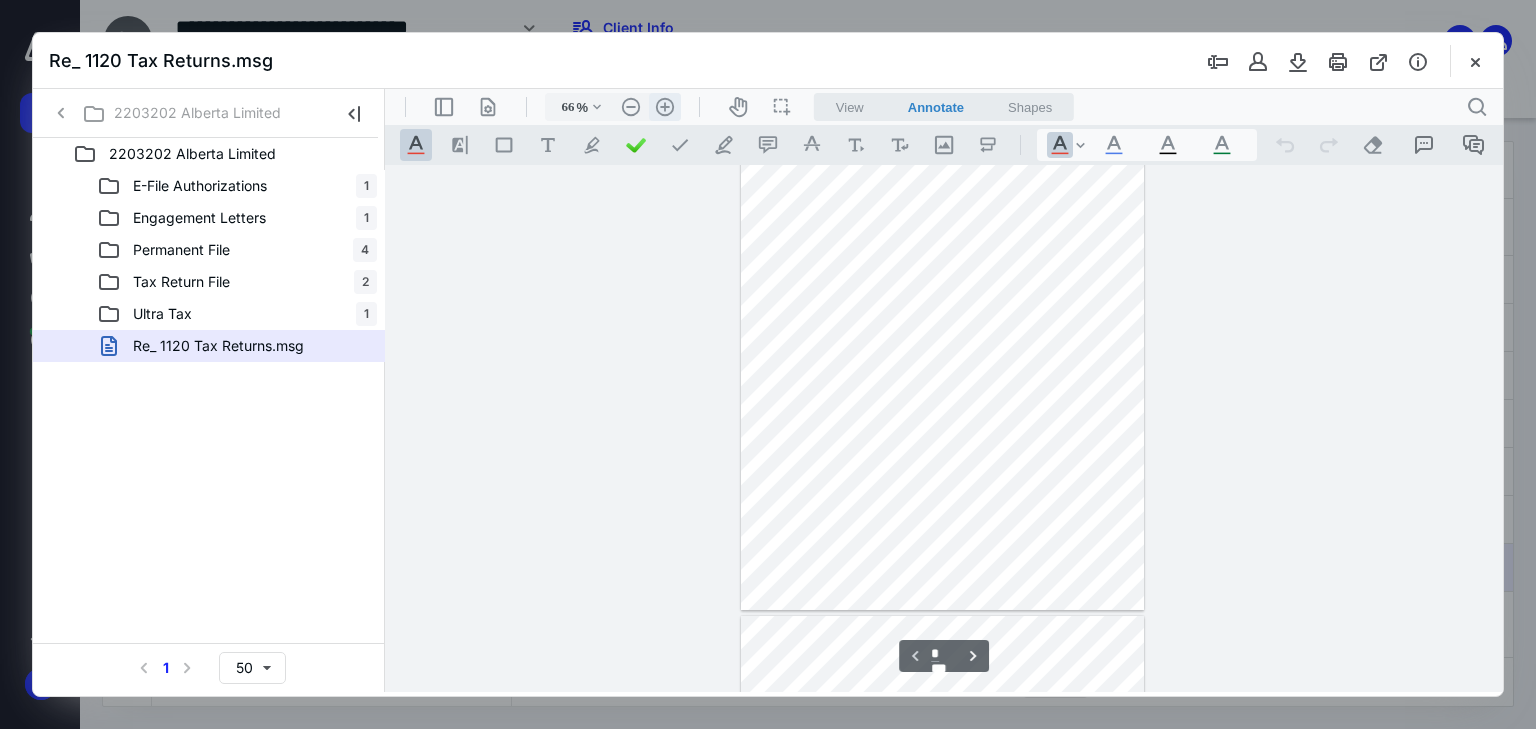 click on ".cls-1{fill:#abb0c4;} icon - header - zoom - in - line" at bounding box center [665, 107] 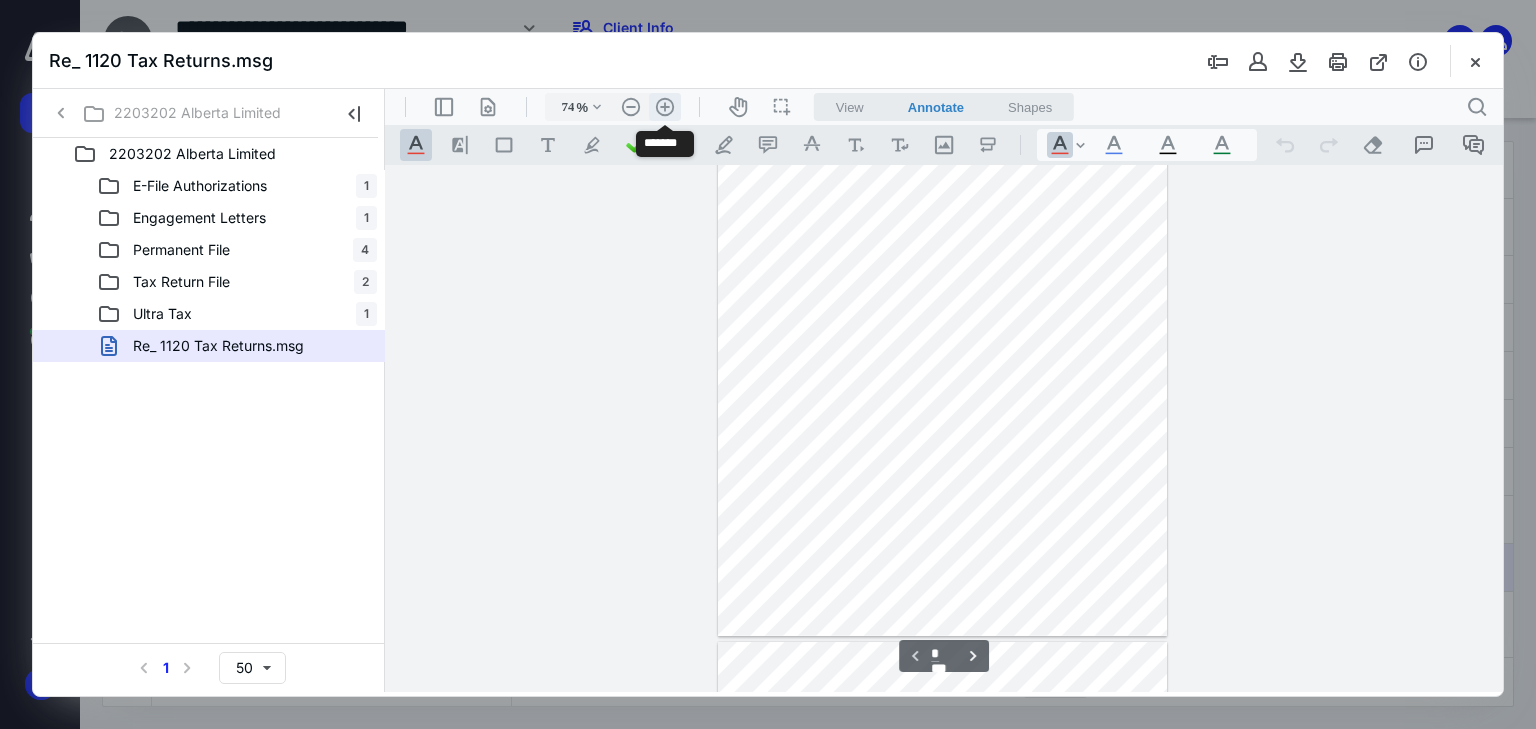 click on ".cls-1{fill:#abb0c4;} icon - header - zoom - in - line" at bounding box center (665, 107) 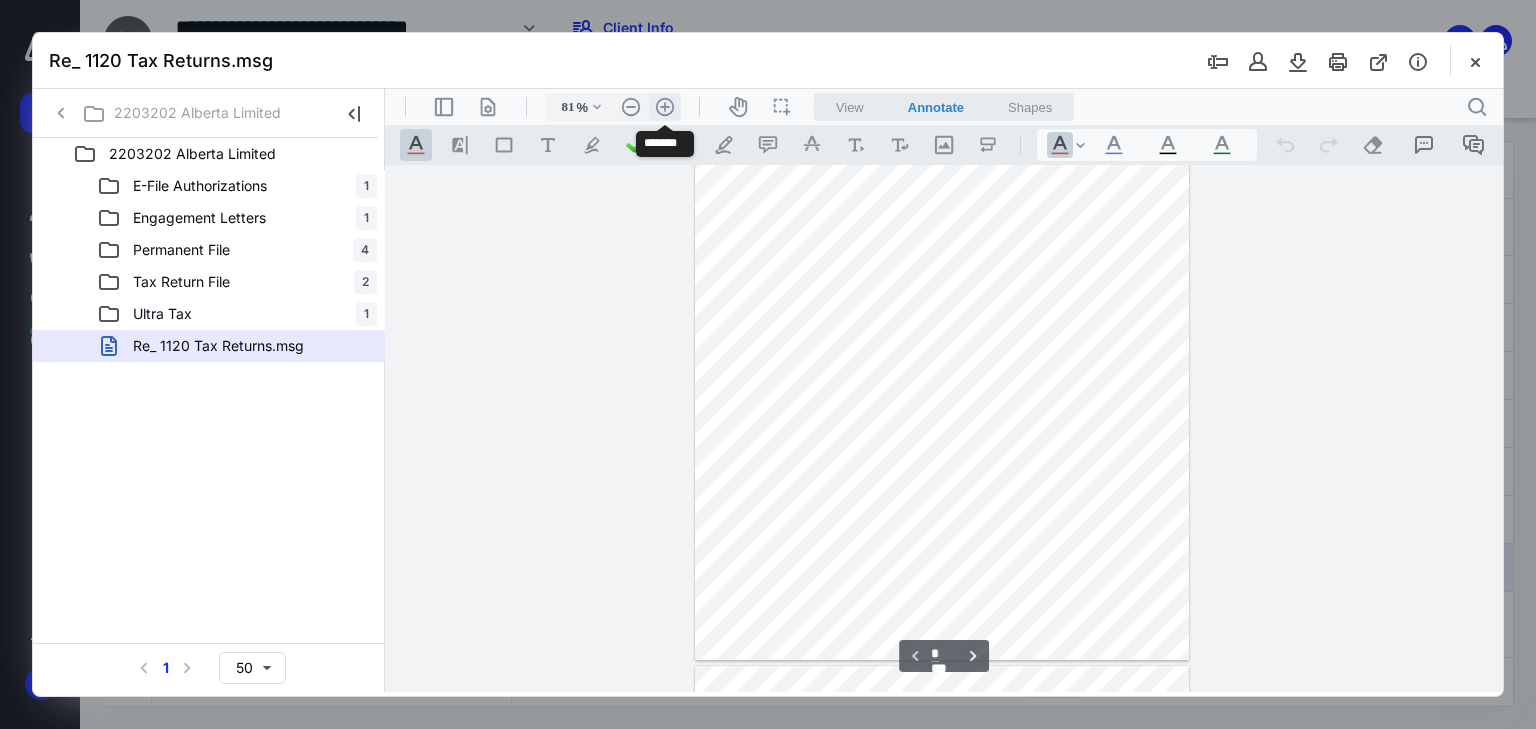 click on ".cls-1{fill:#abb0c4;} icon - header - zoom - in - line" at bounding box center [665, 107] 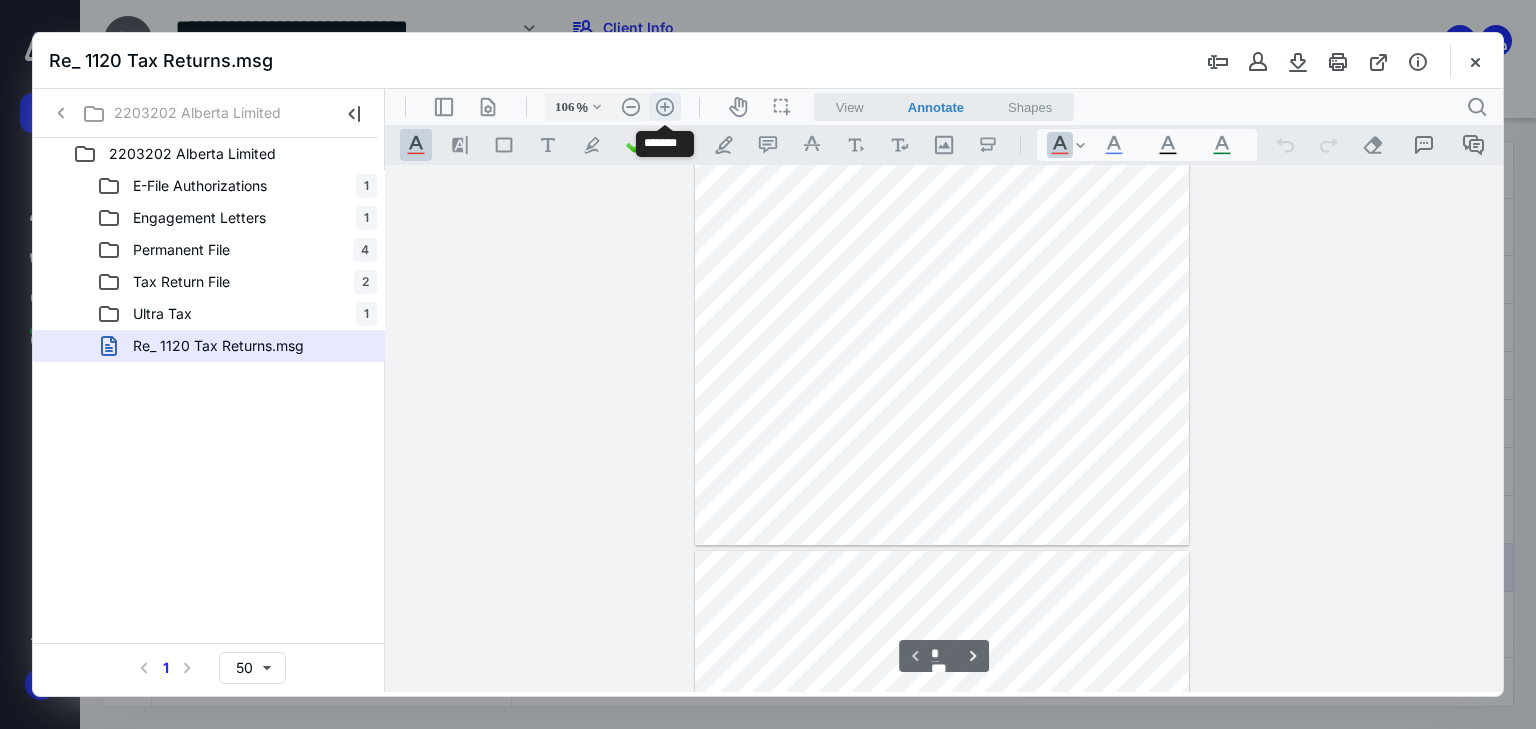 click on ".cls-1{fill:#abb0c4;} icon - header - zoom - in - line" at bounding box center (665, 107) 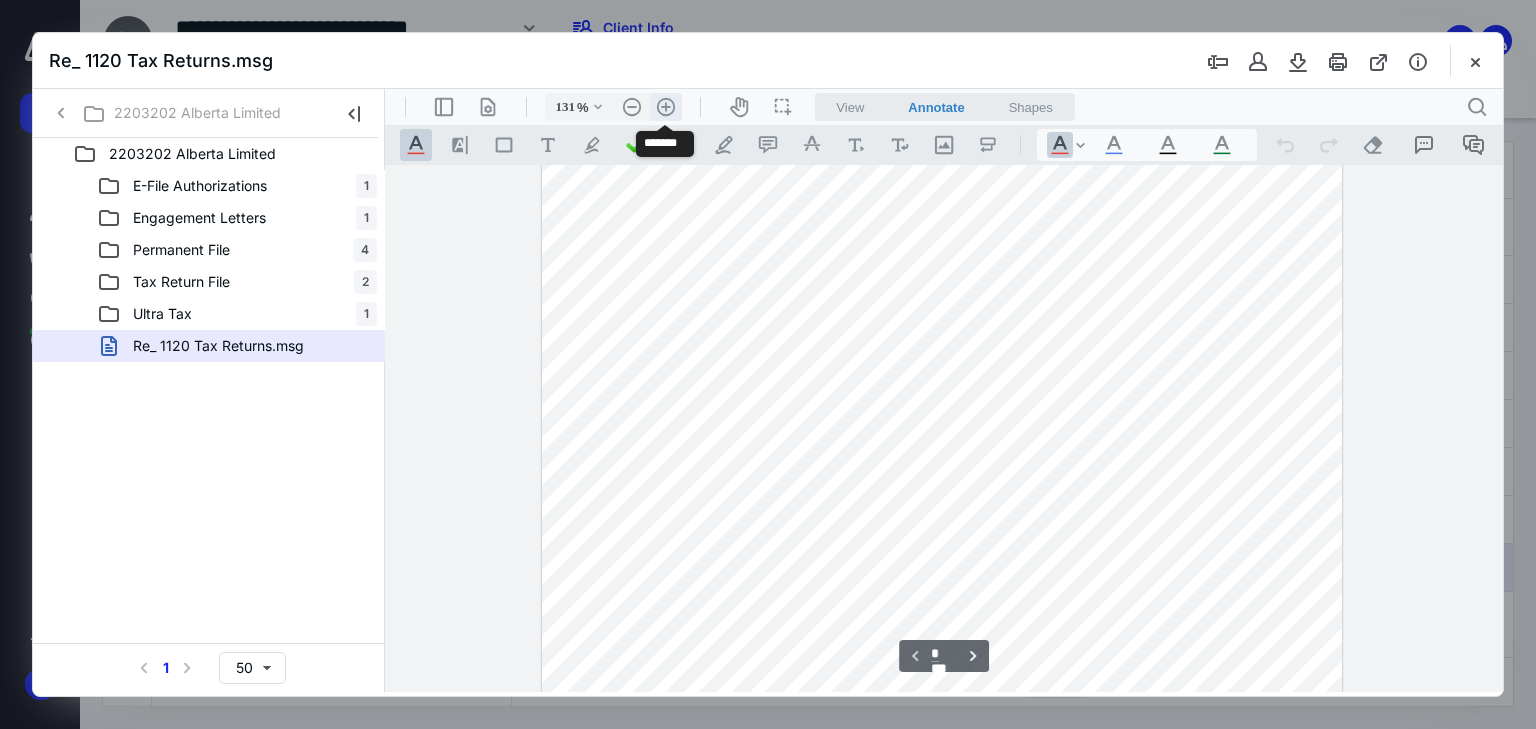 click on ".cls-1{fill:#abb0c4;} icon - header - zoom - in - line" at bounding box center (666, 107) 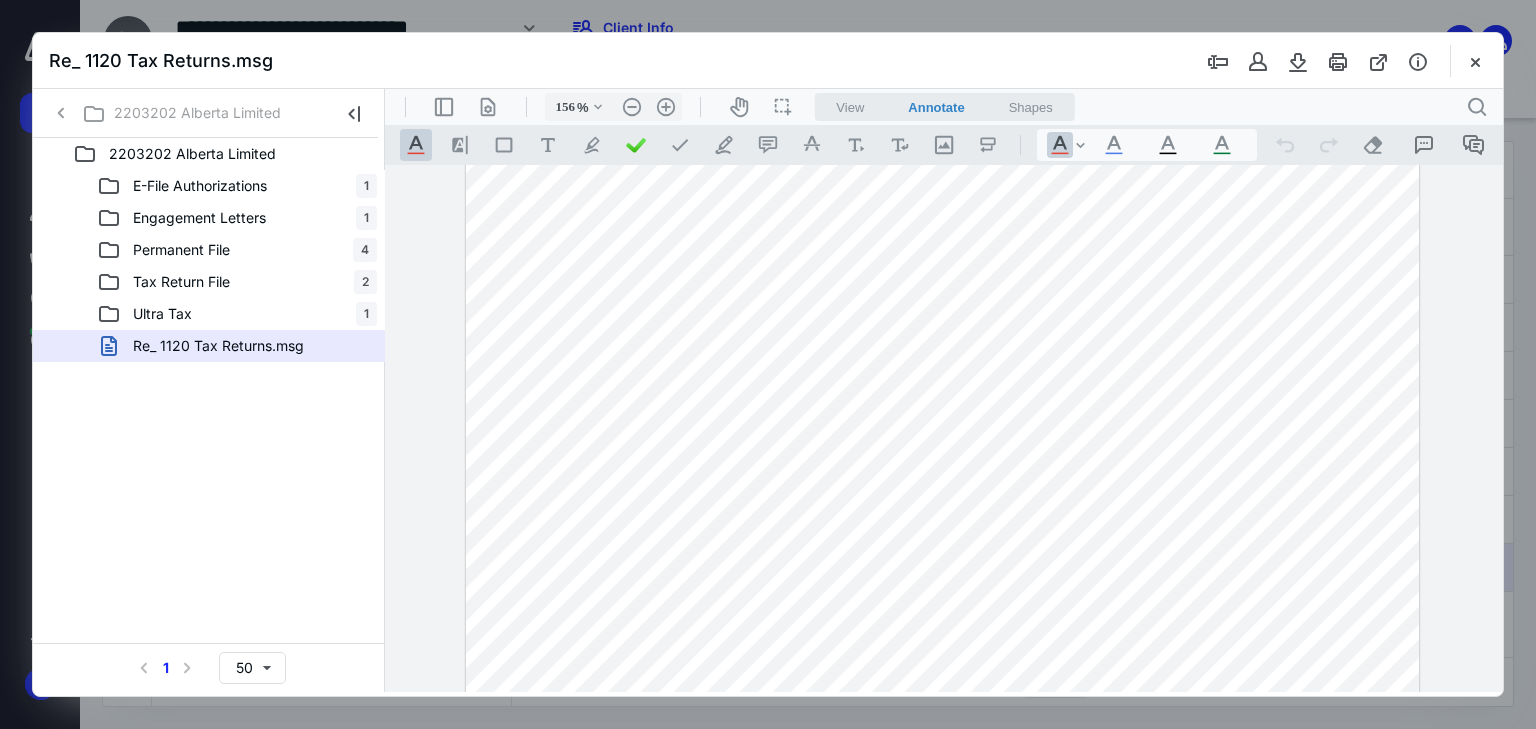 scroll, scrollTop: 333, scrollLeft: 0, axis: vertical 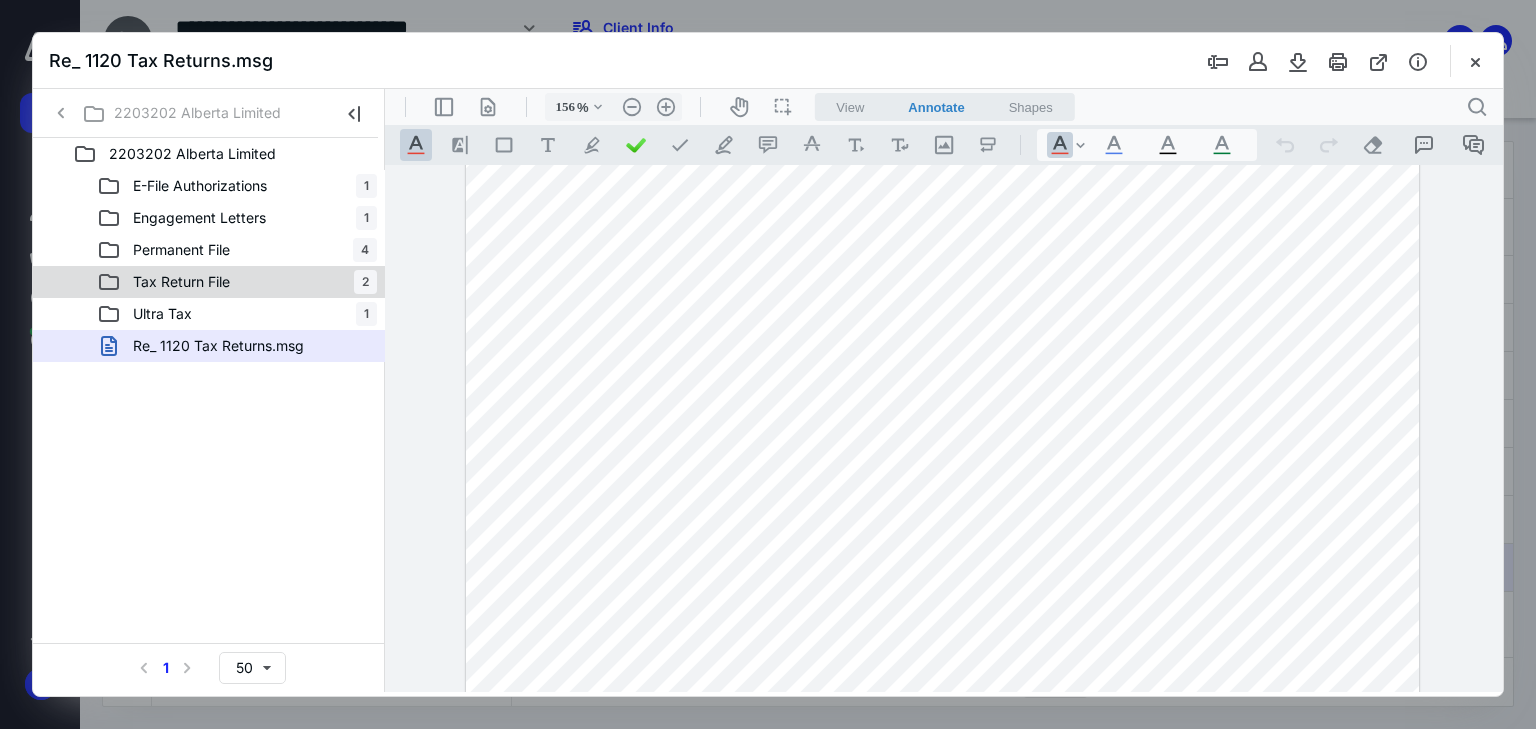 drag, startPoint x: 201, startPoint y: 343, endPoint x: 240, endPoint y: 275, distance: 78.39005 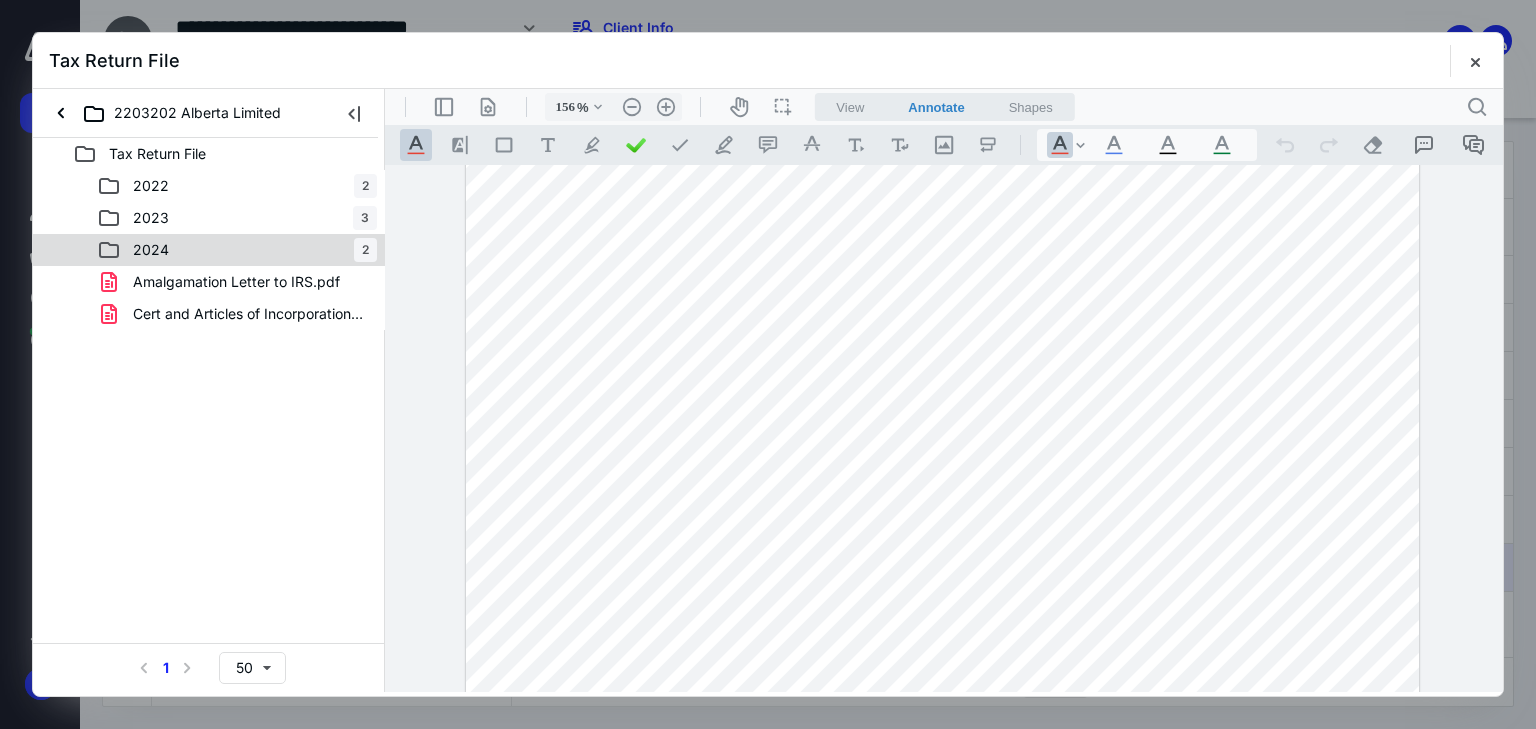 drag, startPoint x: 207, startPoint y: 272, endPoint x: 222, endPoint y: 251, distance: 25.806976 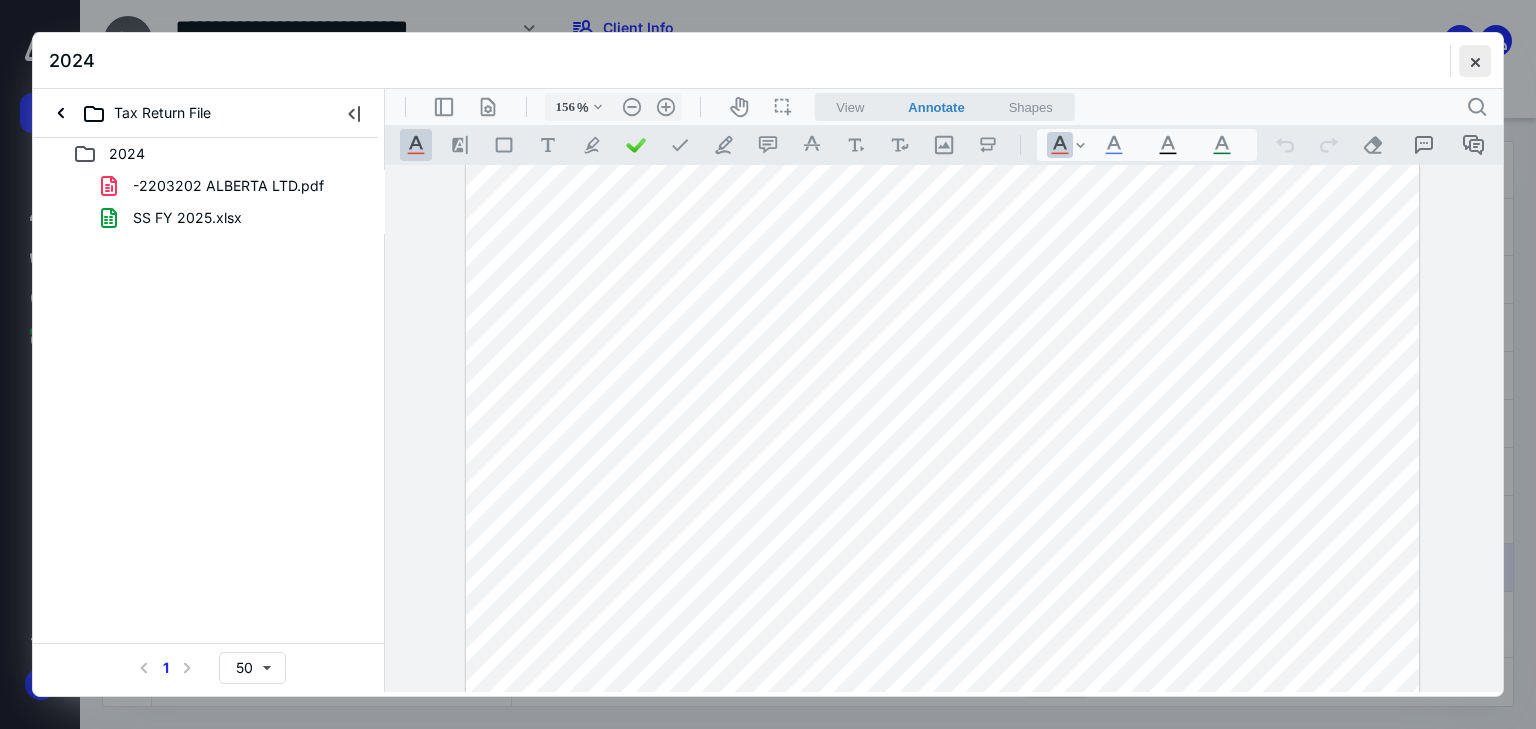 click at bounding box center [1475, 61] 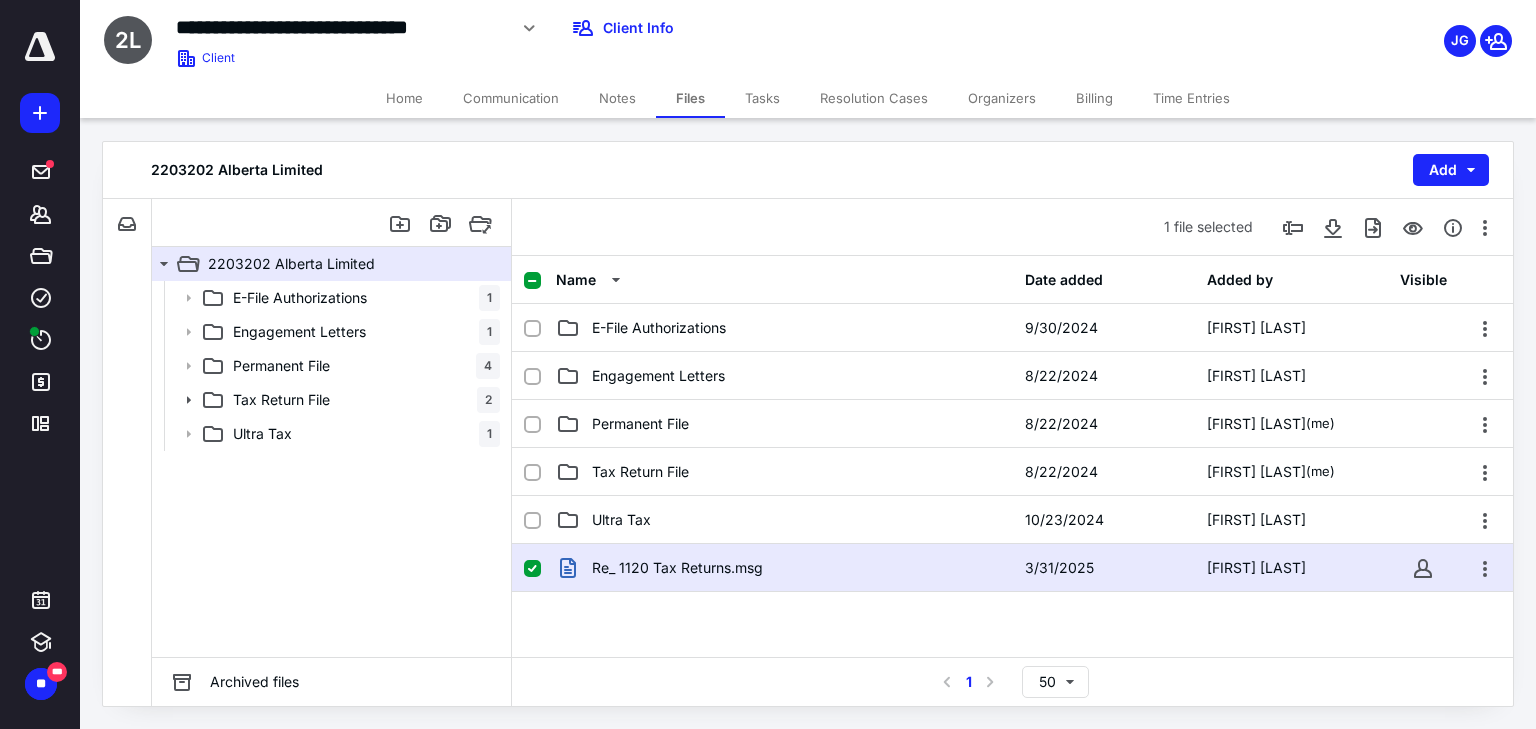 click on "Files" at bounding box center [690, 98] 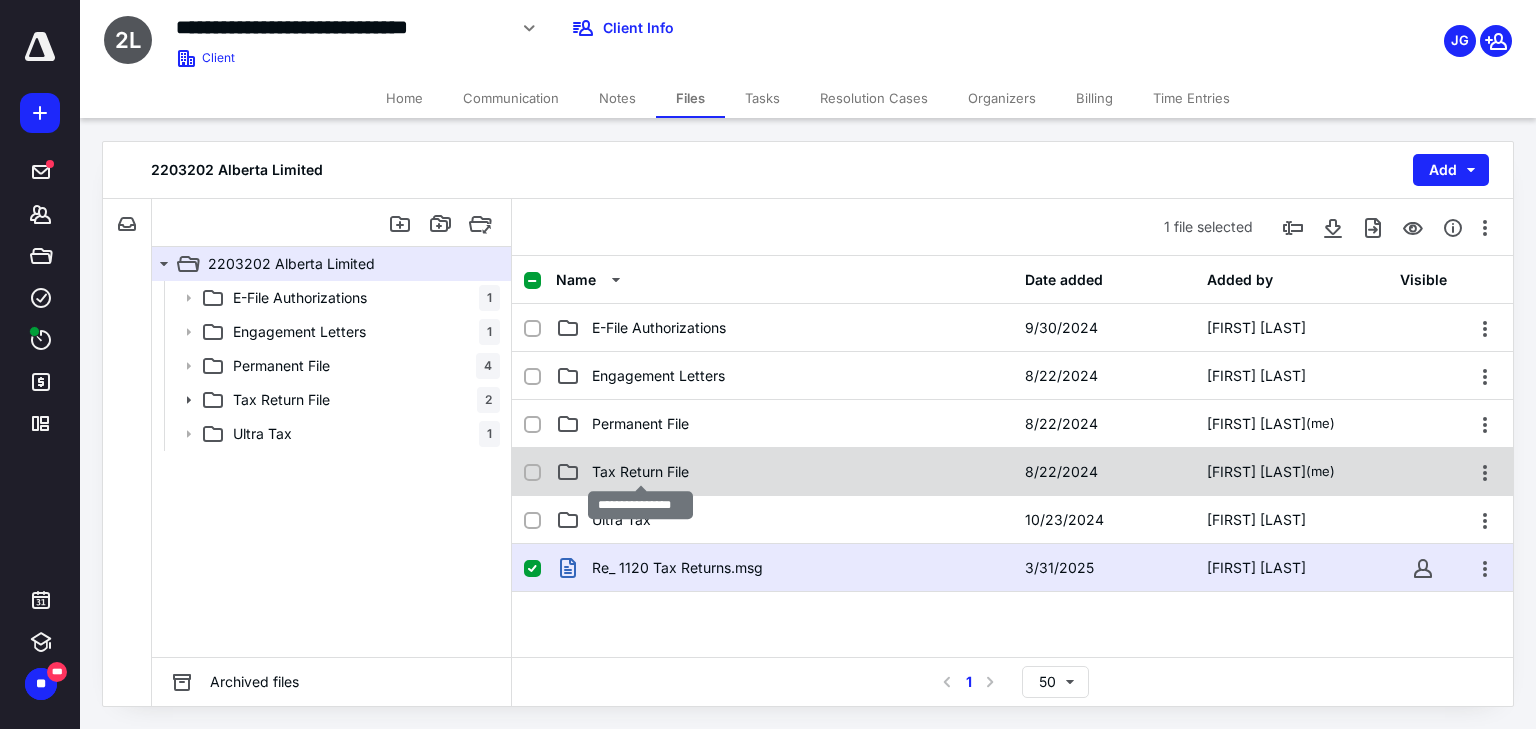 click on "Tax Return File" at bounding box center [640, 472] 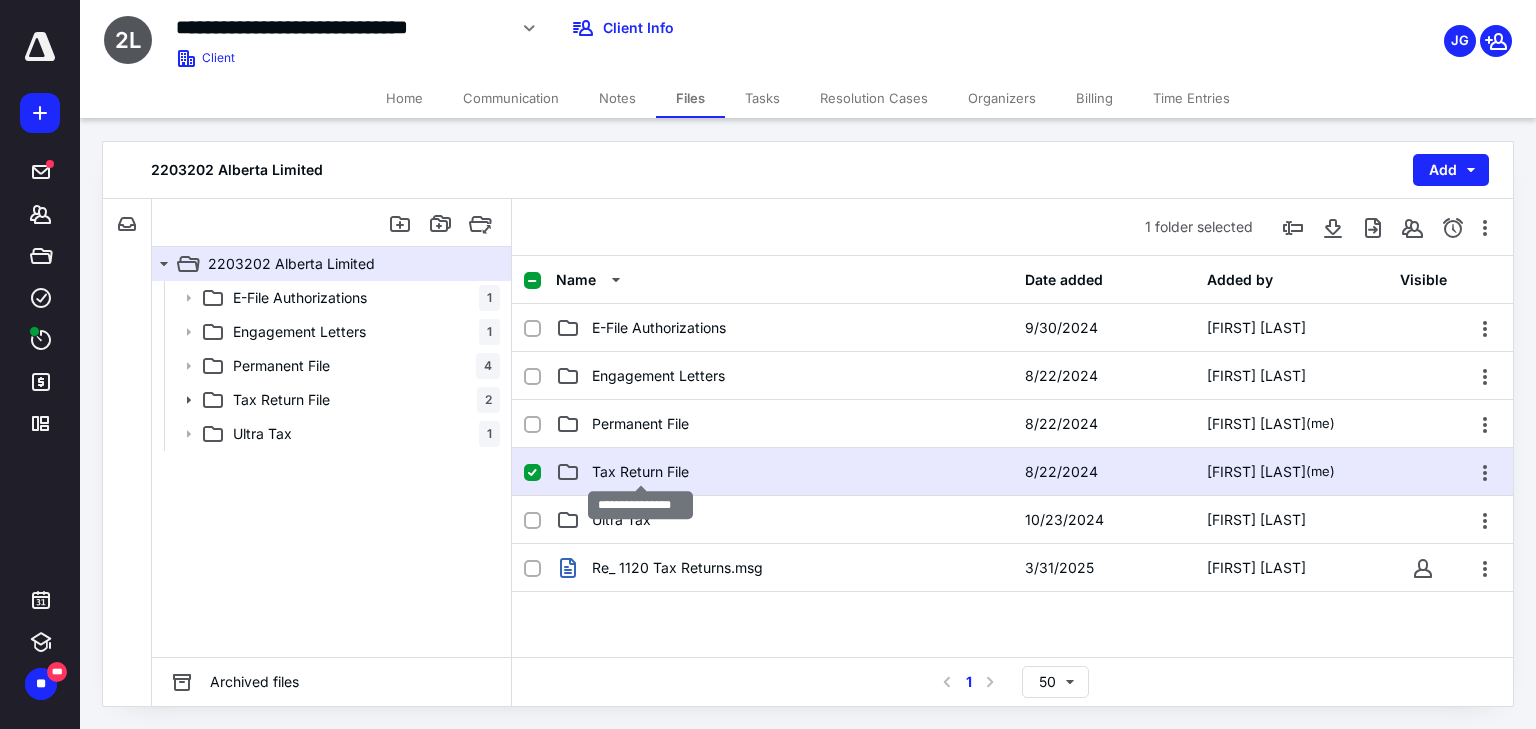 click on "Tax Return File" at bounding box center (640, 472) 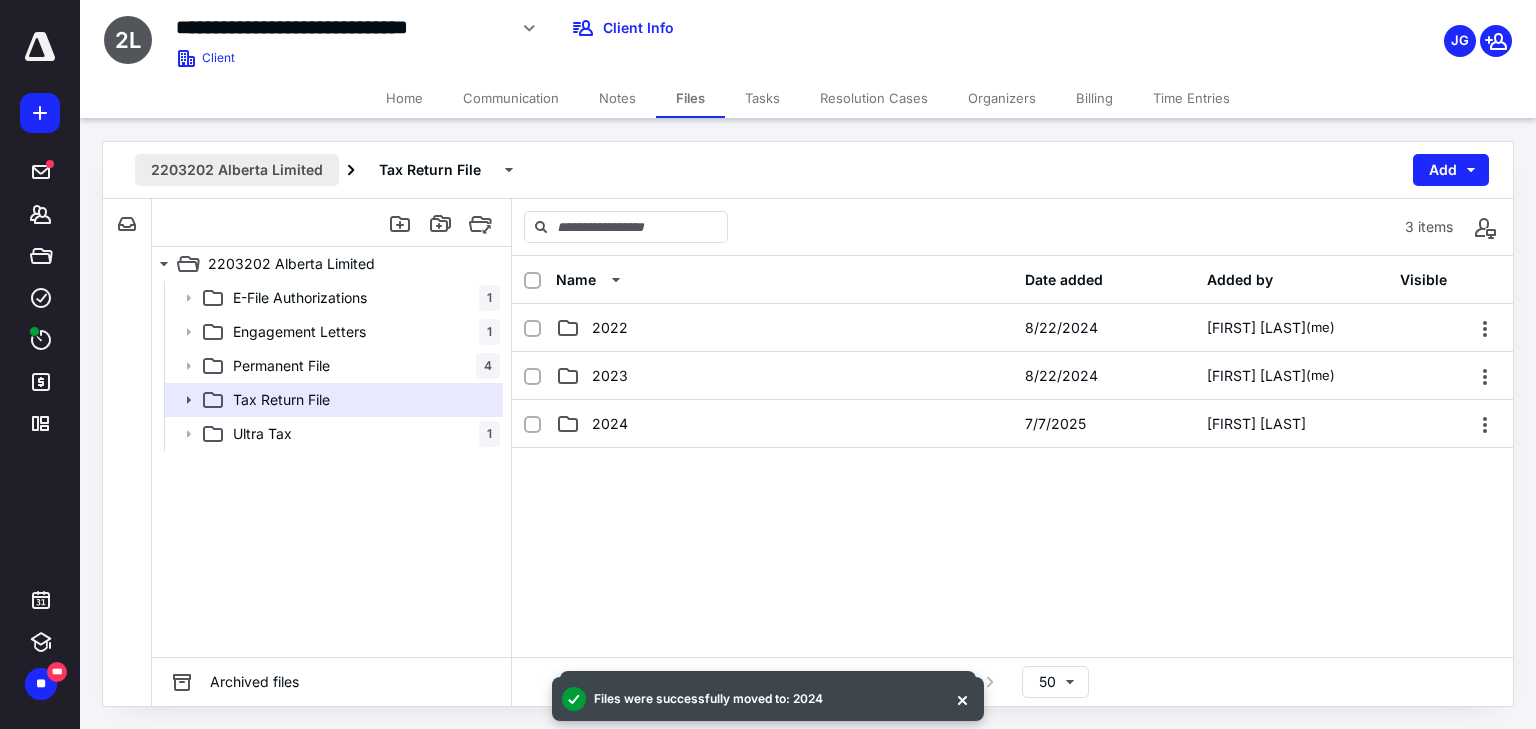 click on "2203202 Alberta Limited" at bounding box center (237, 170) 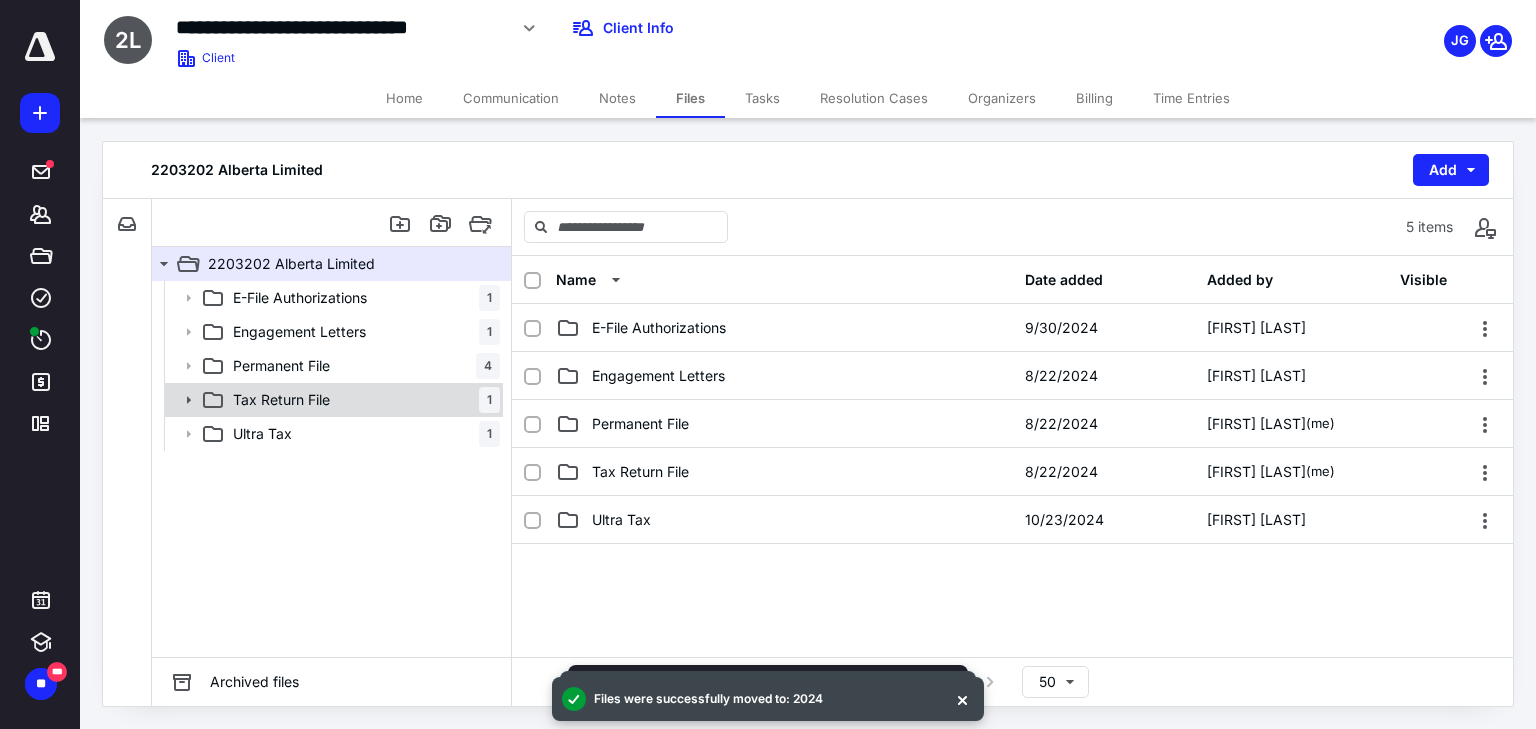 click on "Tax Return File 1" at bounding box center (362, 400) 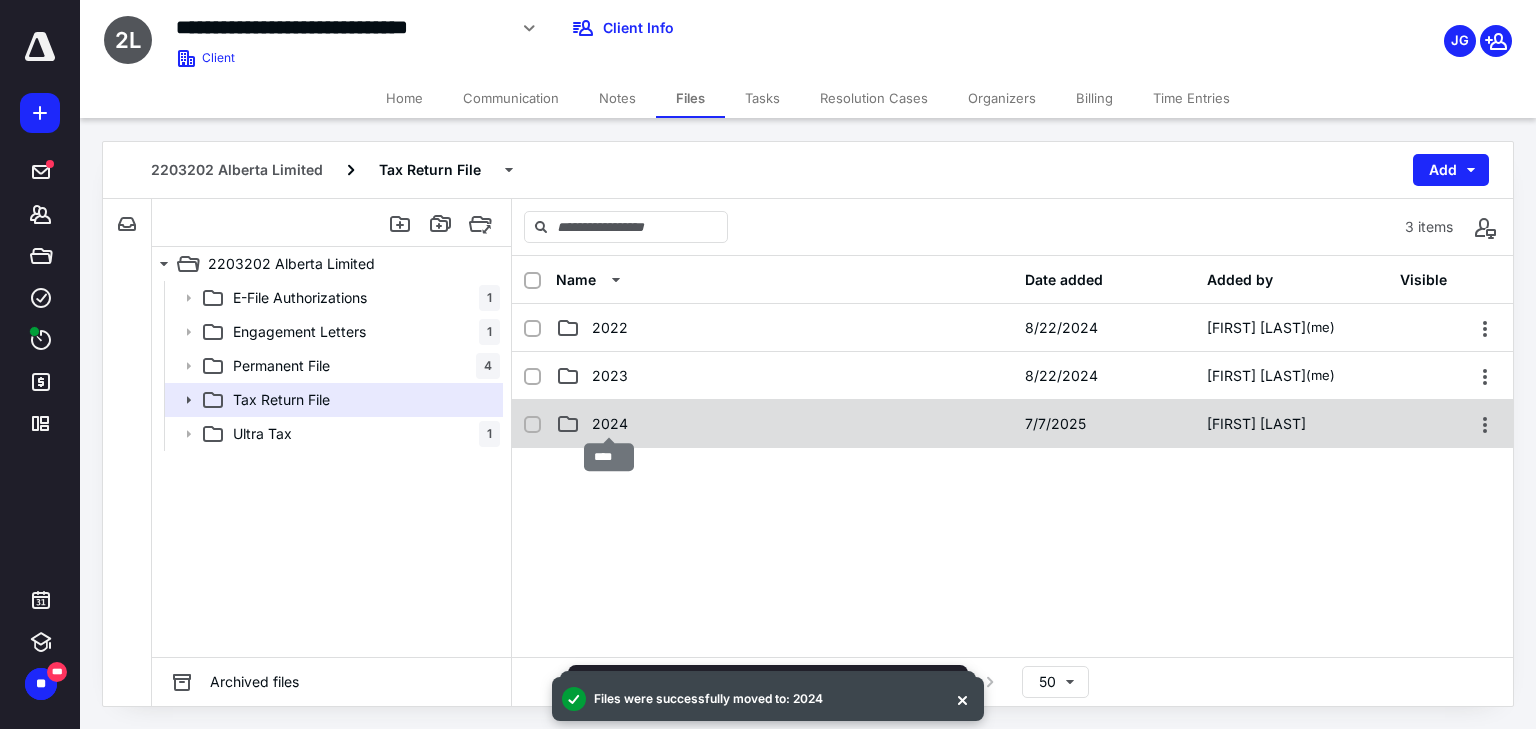 click on "2024" at bounding box center (610, 424) 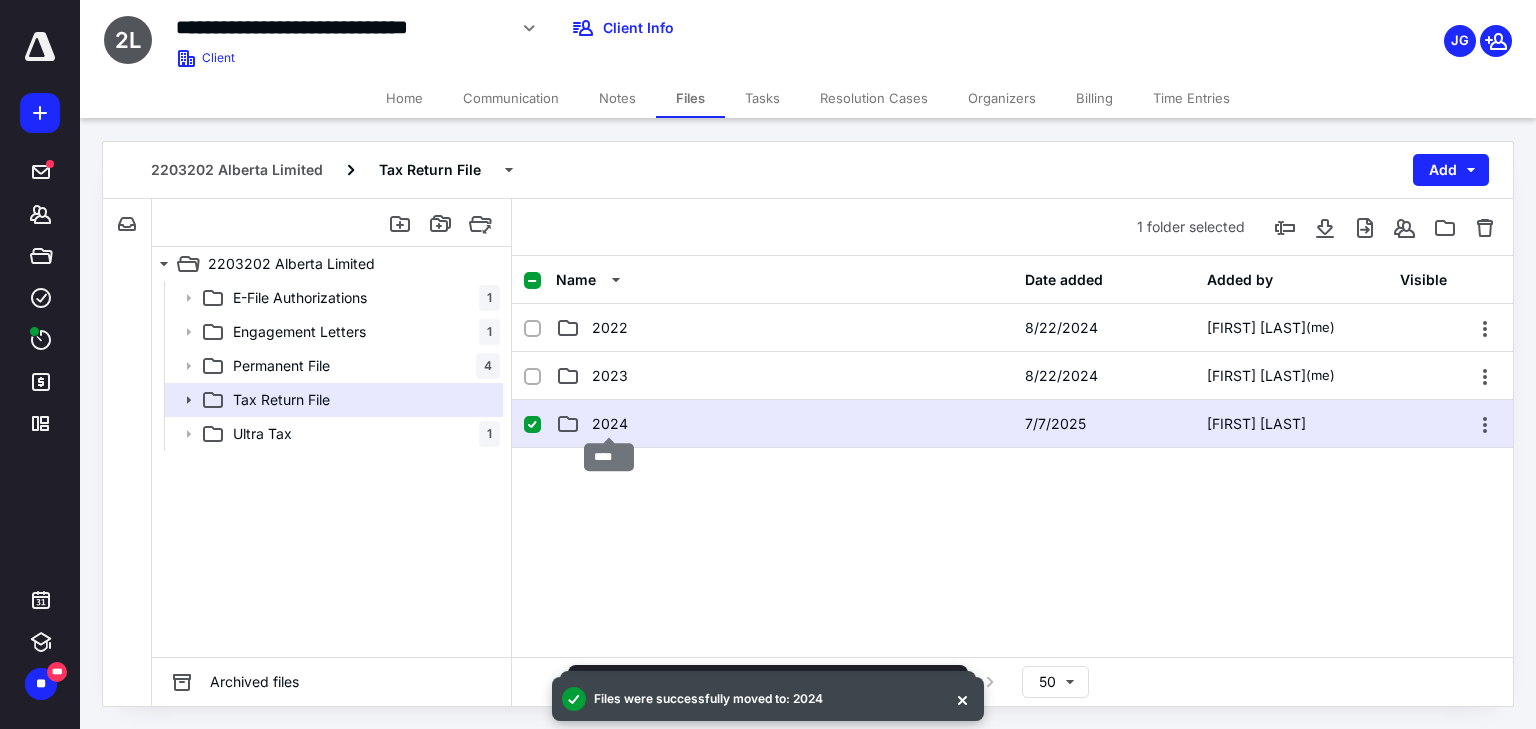 click on "2024" at bounding box center (610, 424) 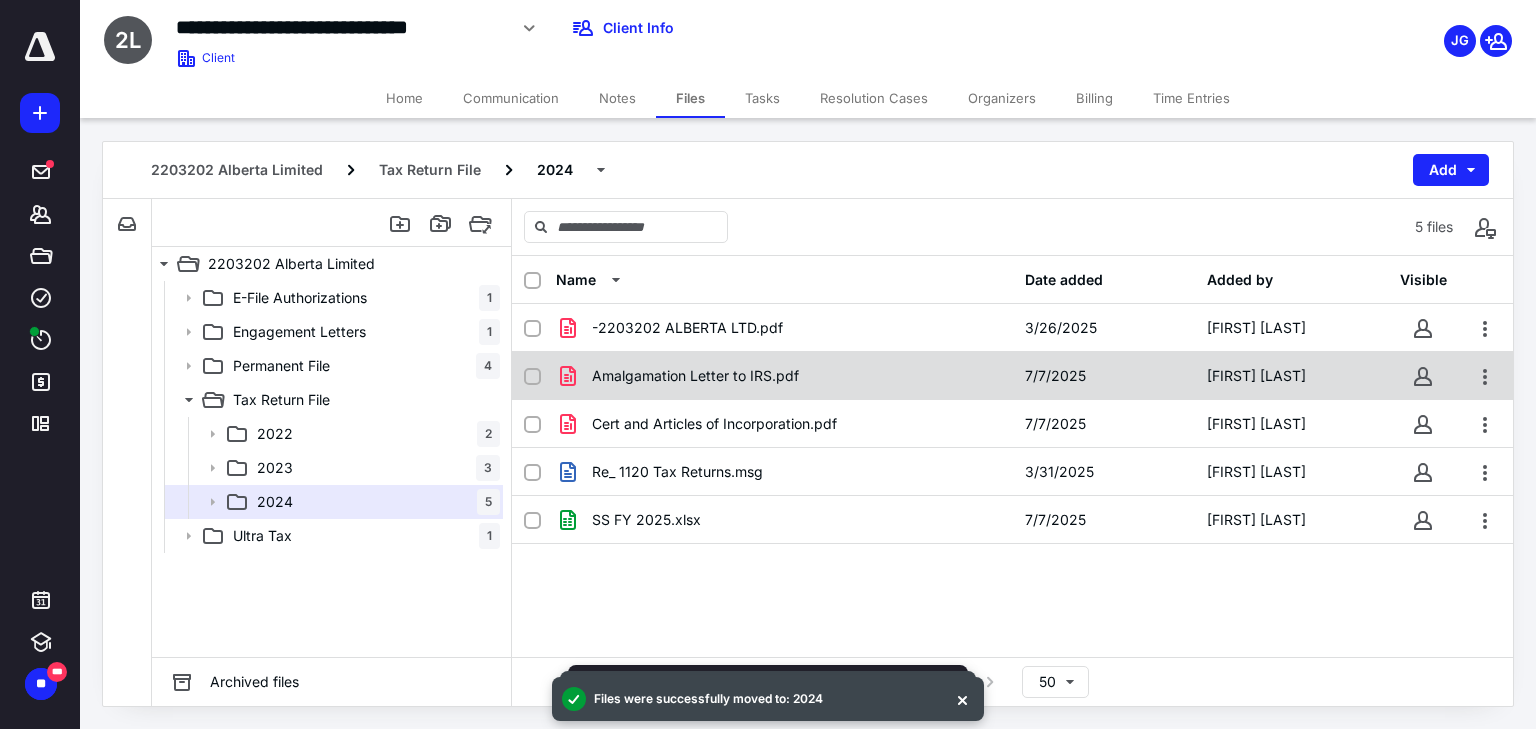 click on "Amalgamation Letter to IRS.pdf" at bounding box center [695, 376] 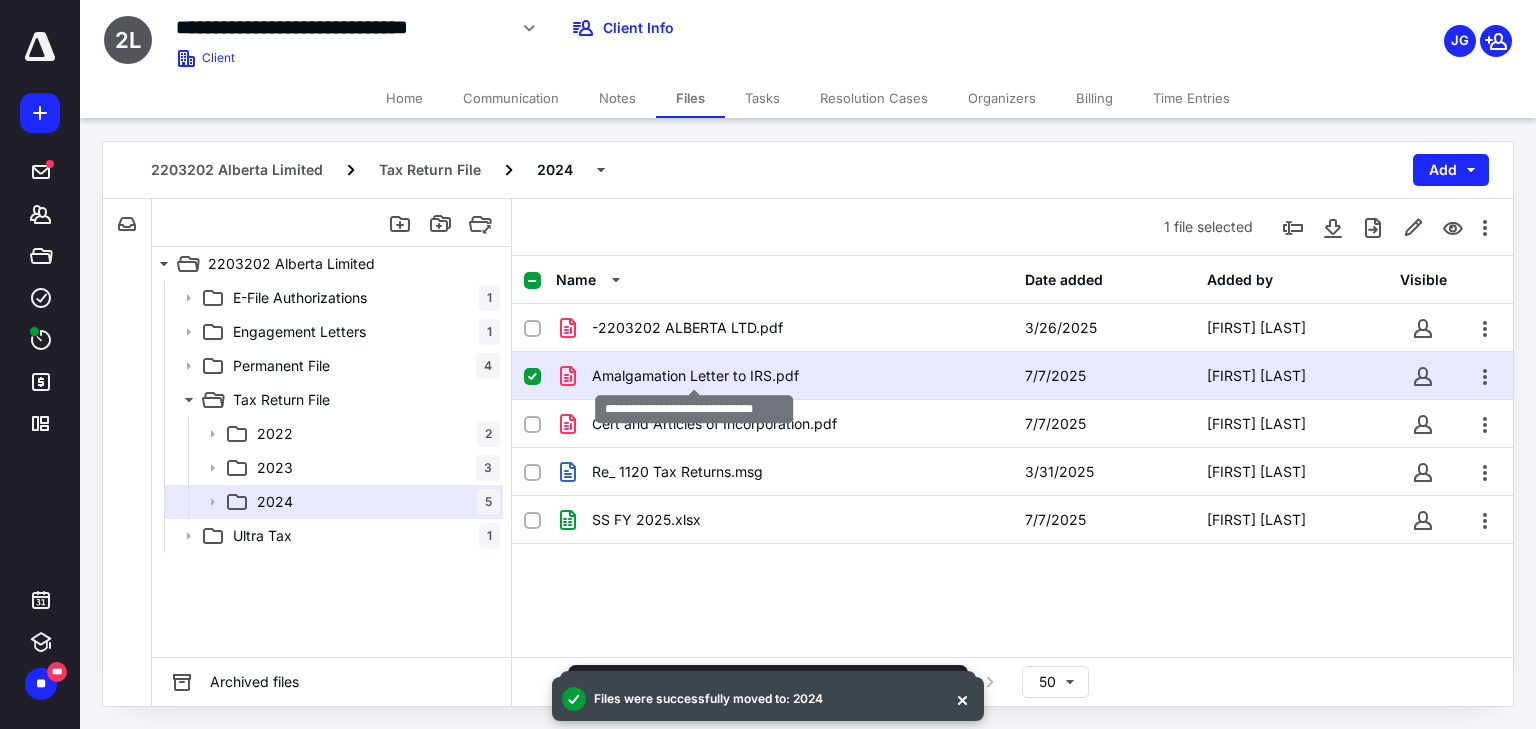 click on "Amalgamation Letter to IRS.pdf" at bounding box center [695, 376] 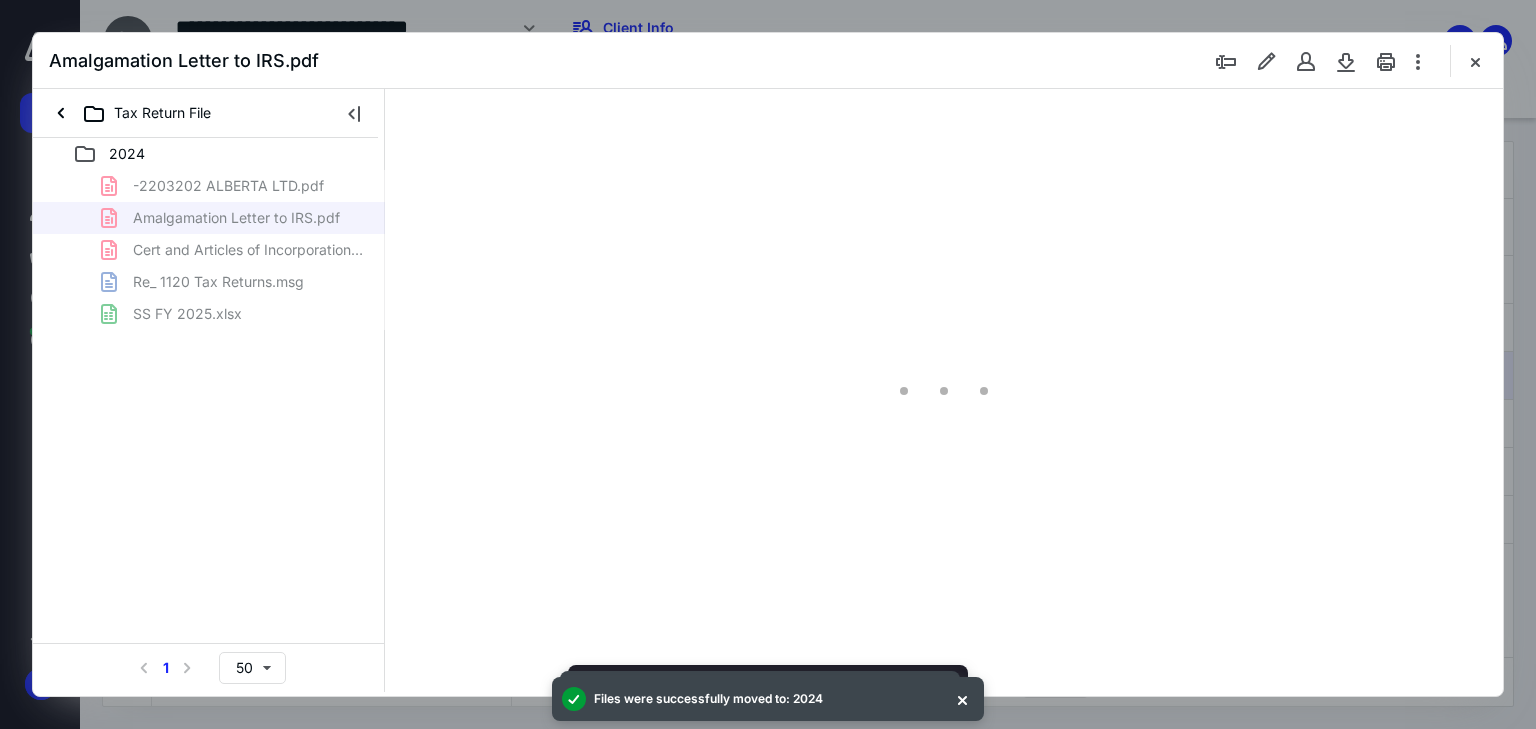 scroll, scrollTop: 0, scrollLeft: 0, axis: both 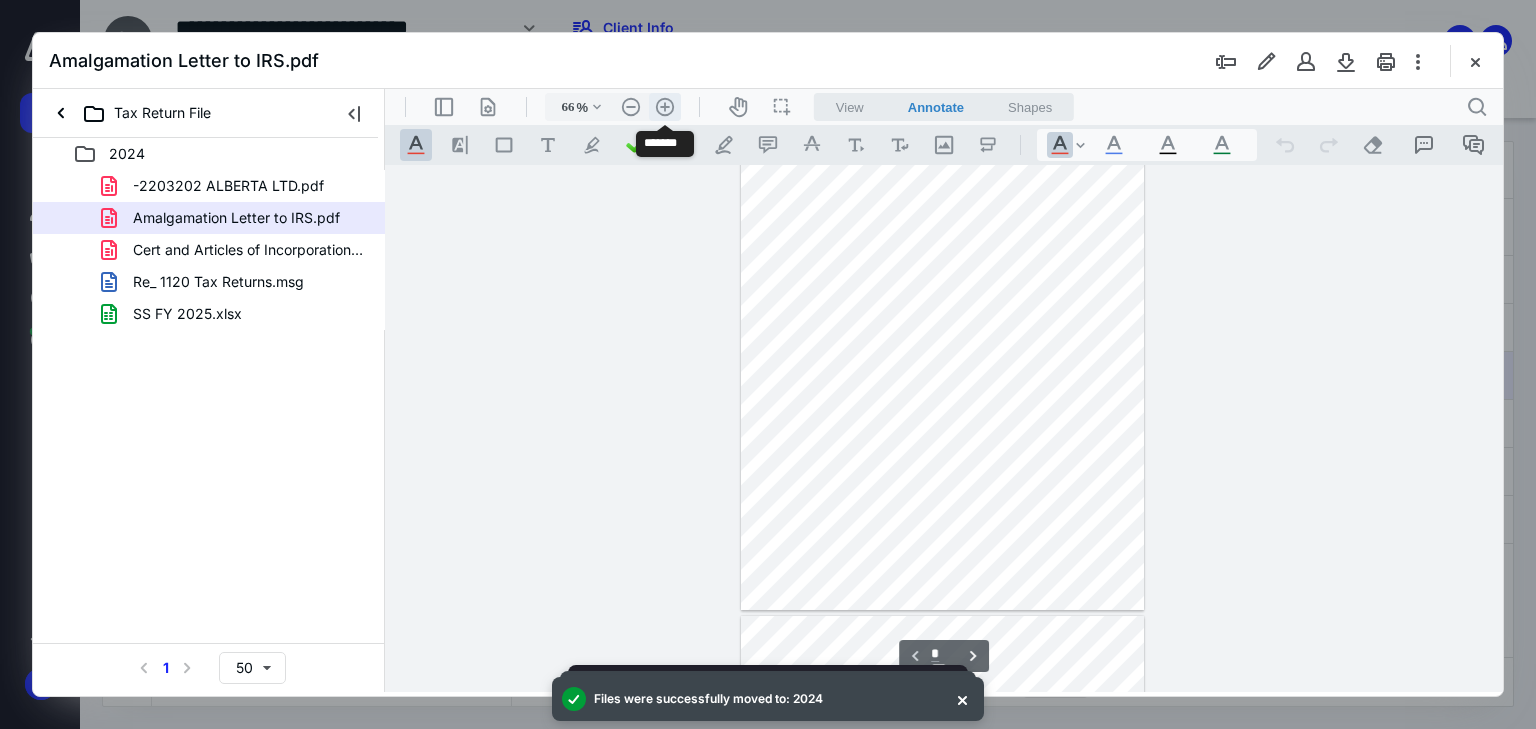 click on ".cls-1{fill:#abb0c4;} icon - header - zoom - in - line" at bounding box center (665, 107) 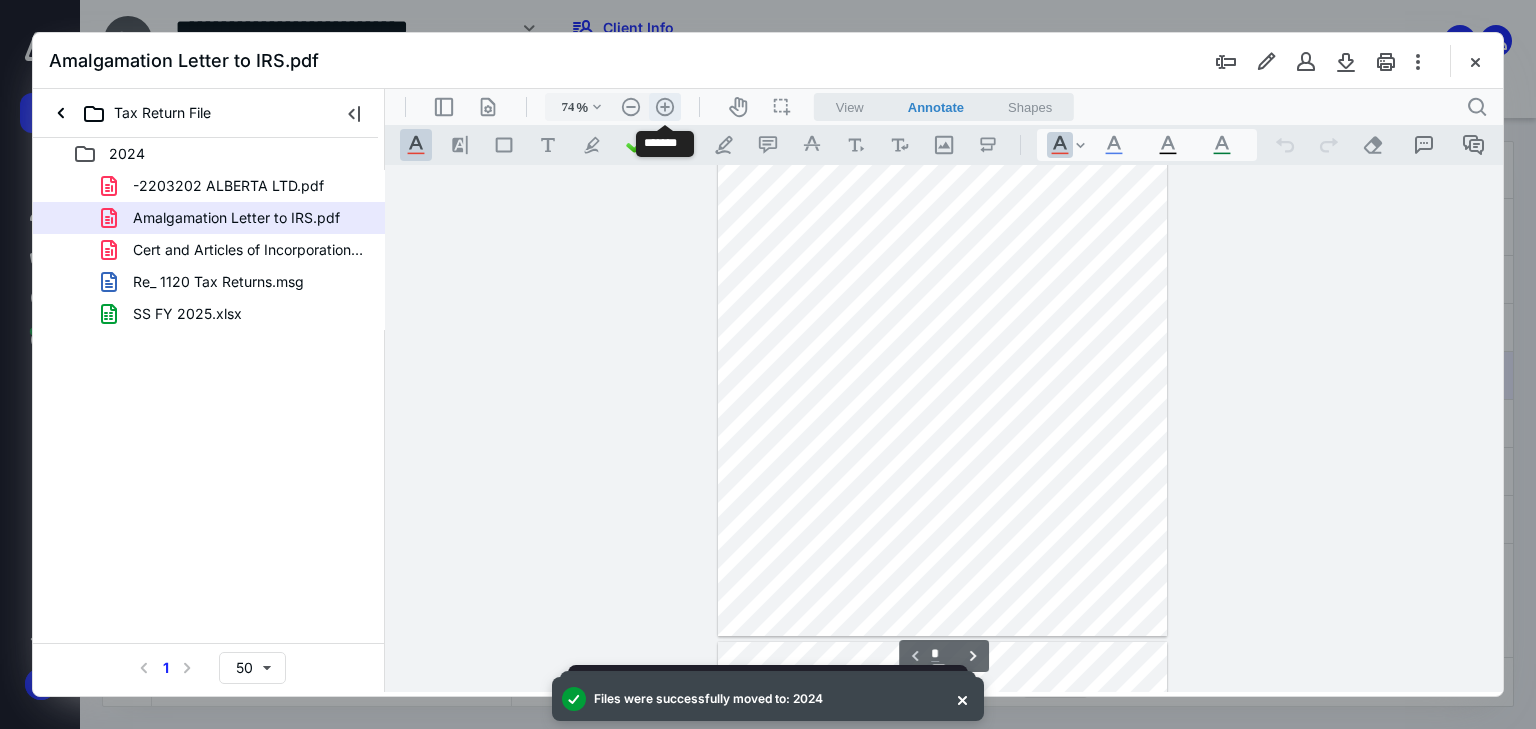 click on ".cls-1{fill:#abb0c4;} icon - header - zoom - in - line" at bounding box center [665, 107] 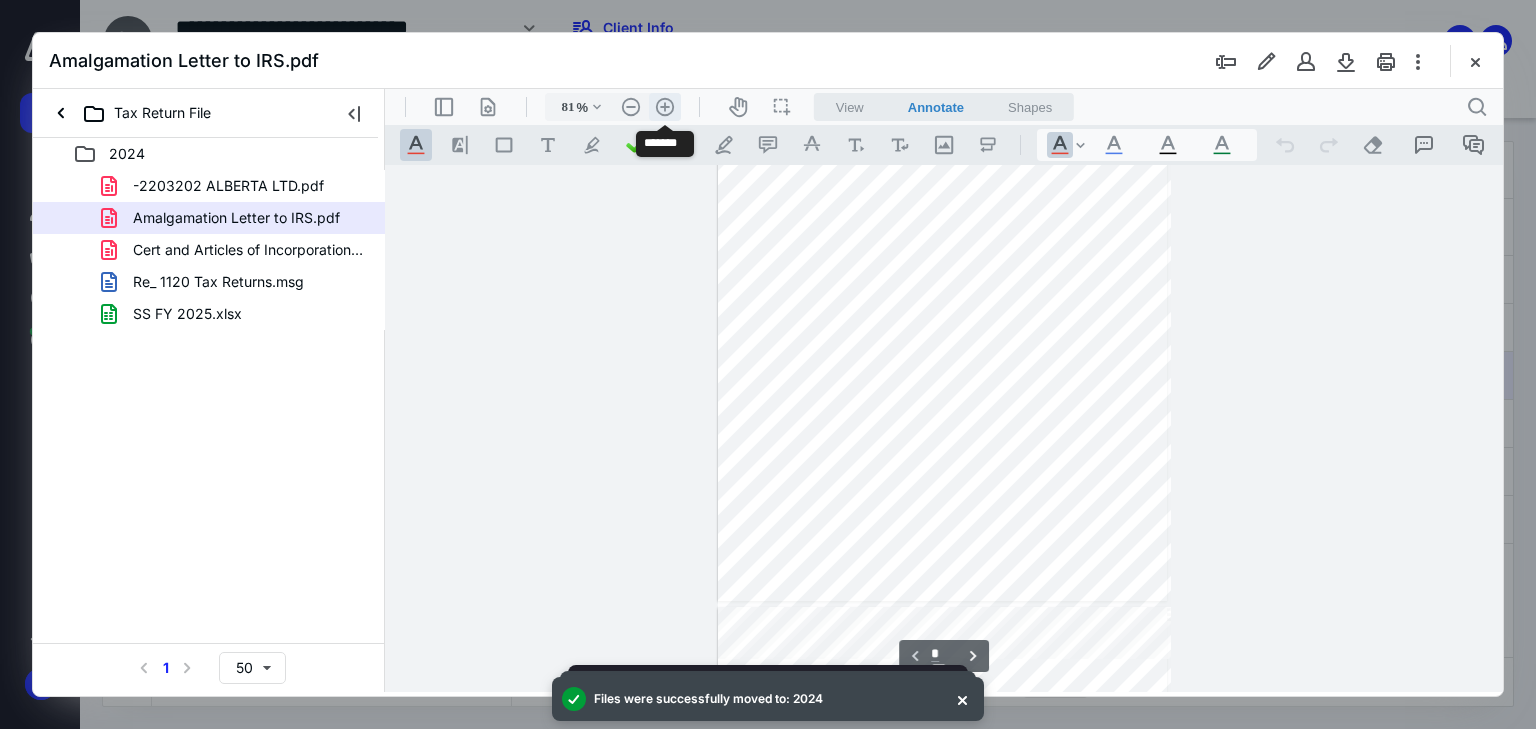click on ".cls-1{fill:#abb0c4;} icon - header - zoom - in - line" at bounding box center (665, 107) 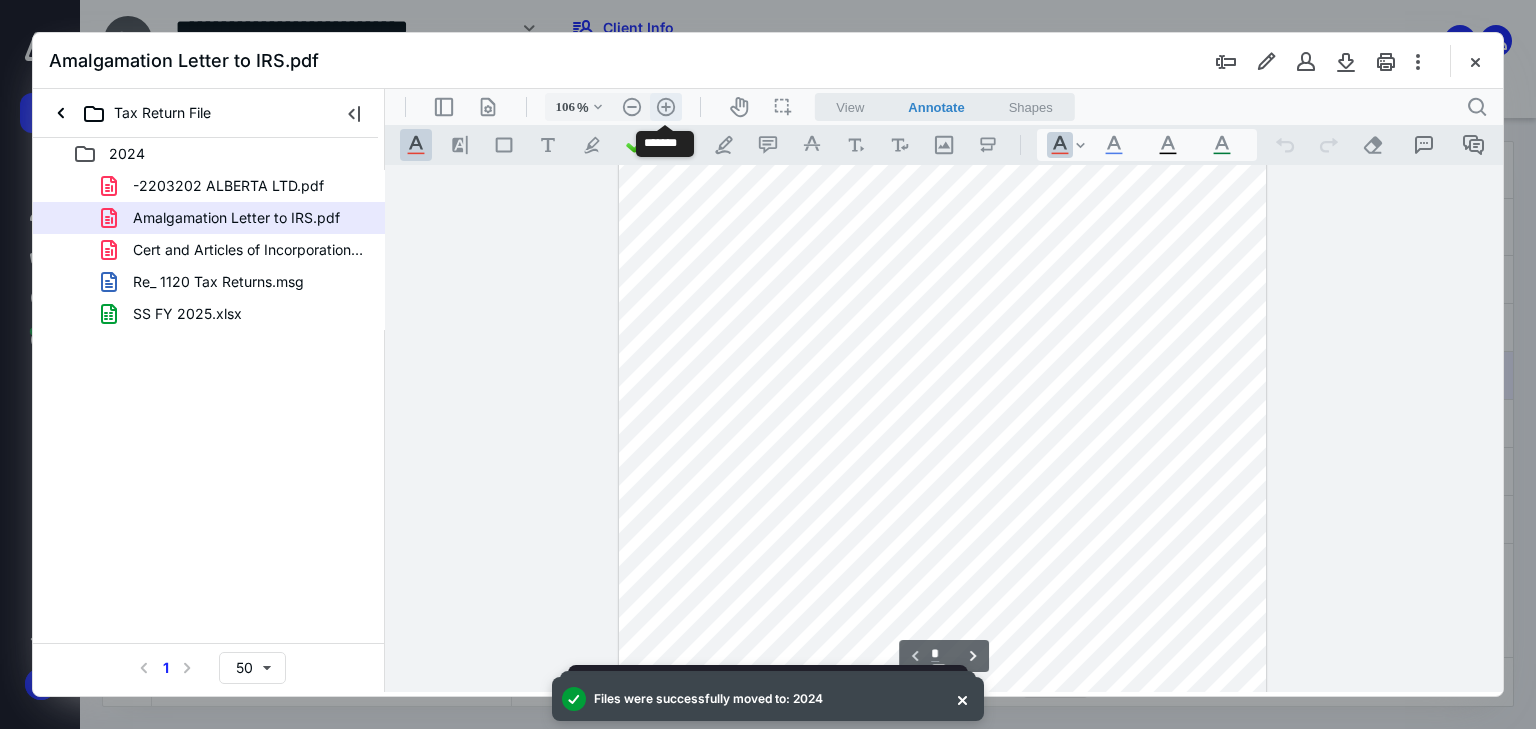 click on ".cls-1{fill:#abb0c4;} icon - header - zoom - in - line" at bounding box center [666, 107] 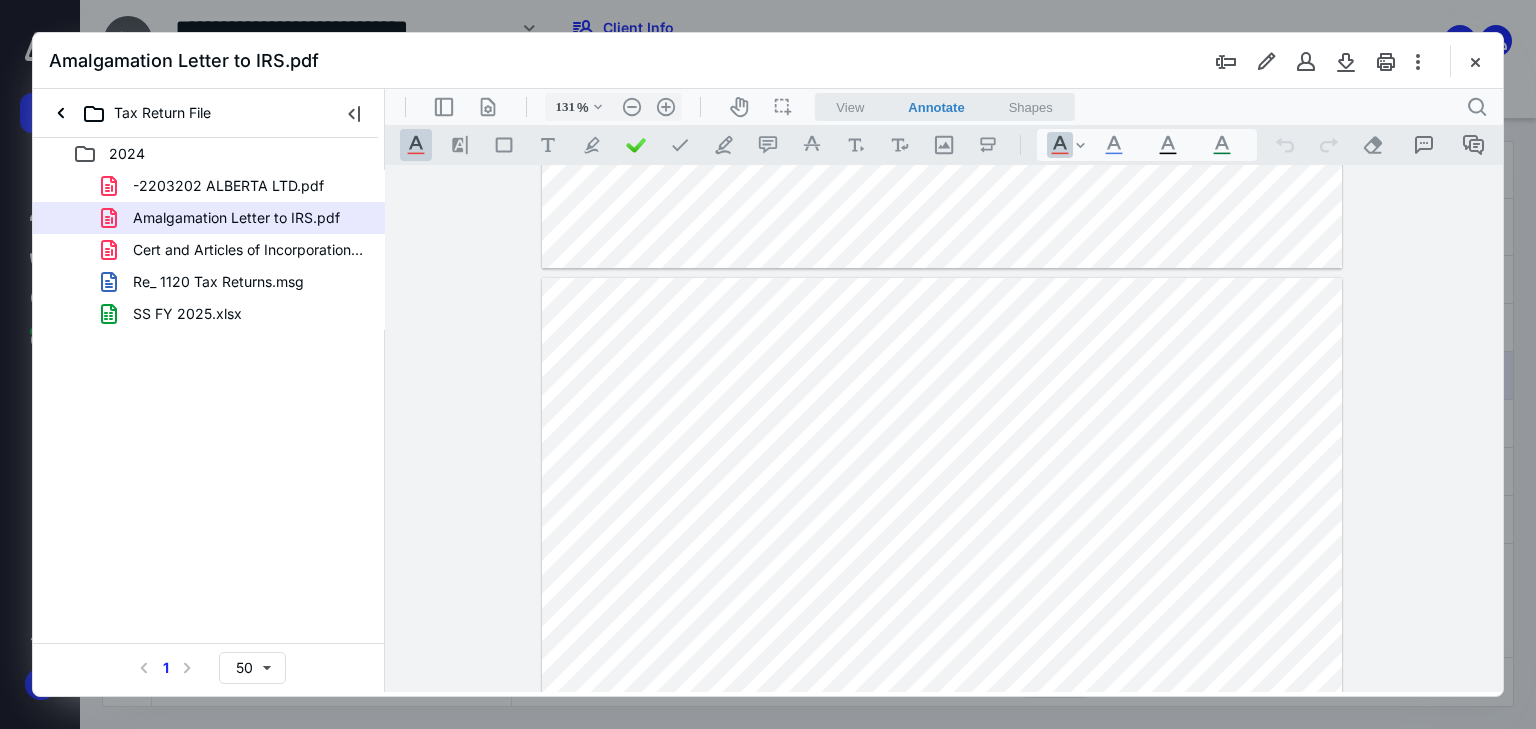 scroll, scrollTop: 1098, scrollLeft: 0, axis: vertical 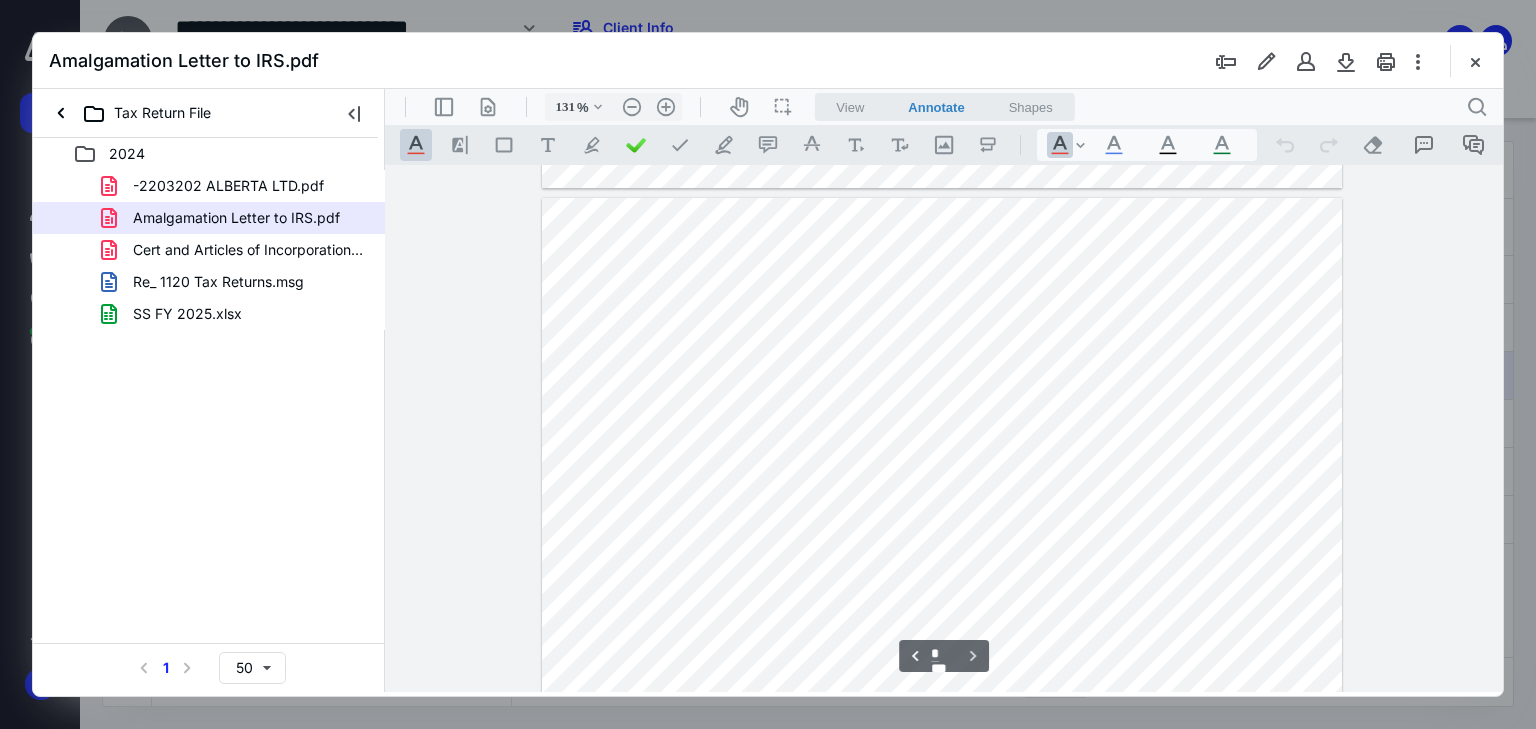 type on "*" 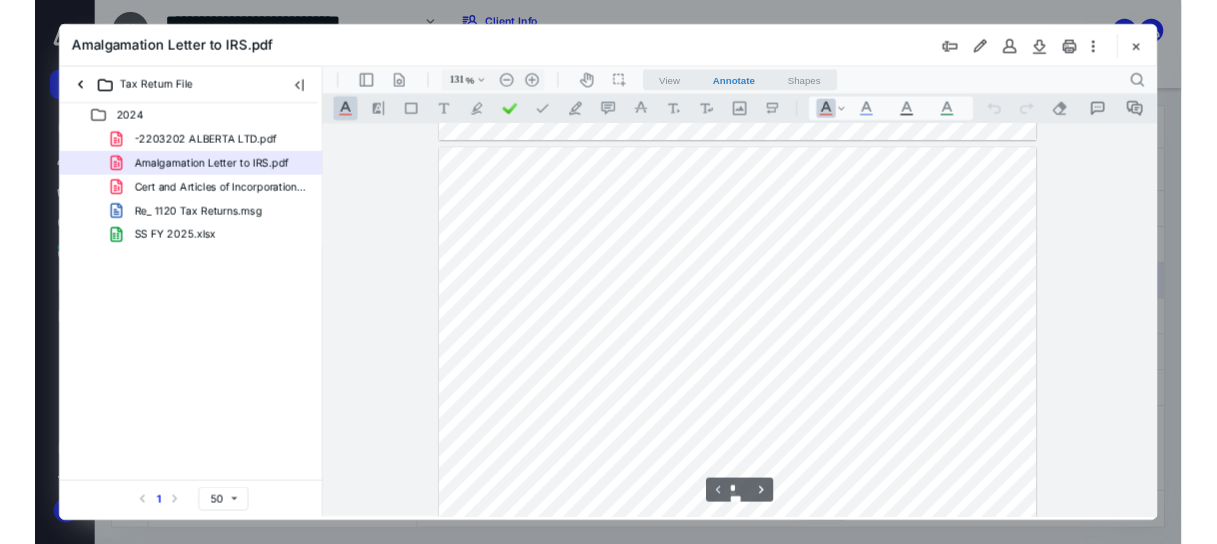 scroll, scrollTop: 618, scrollLeft: 0, axis: vertical 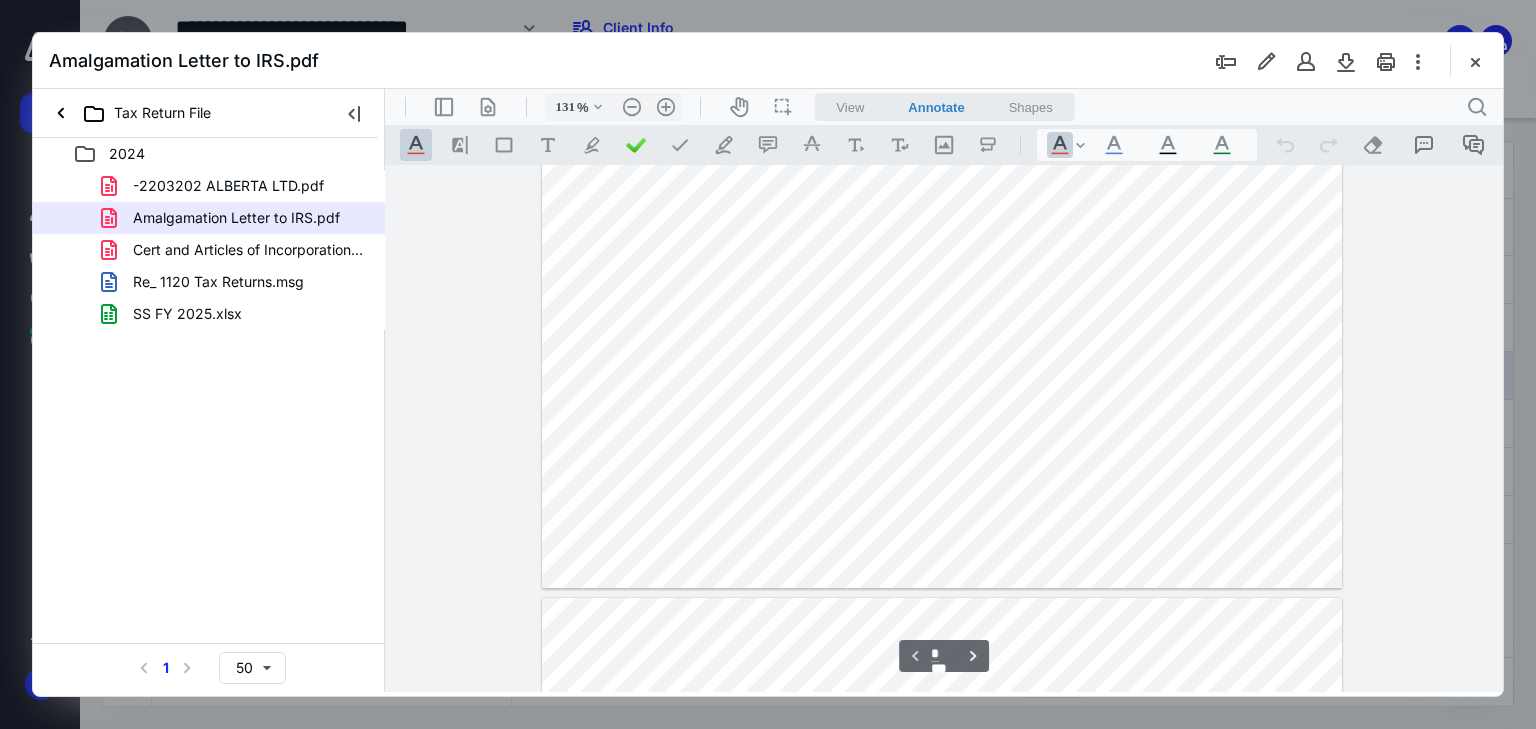 drag, startPoint x: 1472, startPoint y: 54, endPoint x: 1456, endPoint y: 90, distance: 39.39543 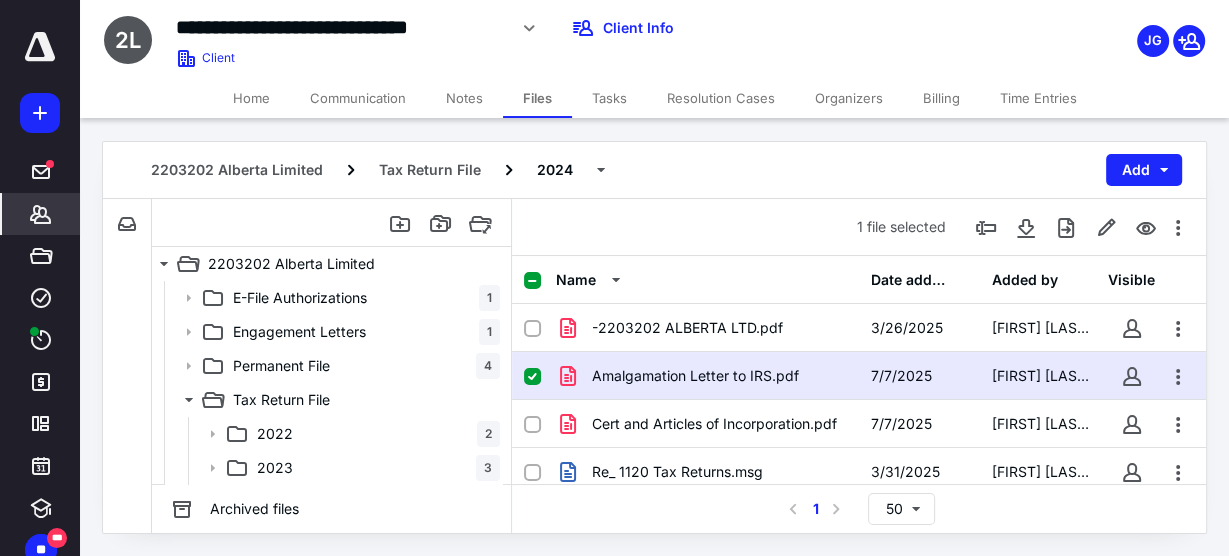 click on "*******" at bounding box center (41, 214) 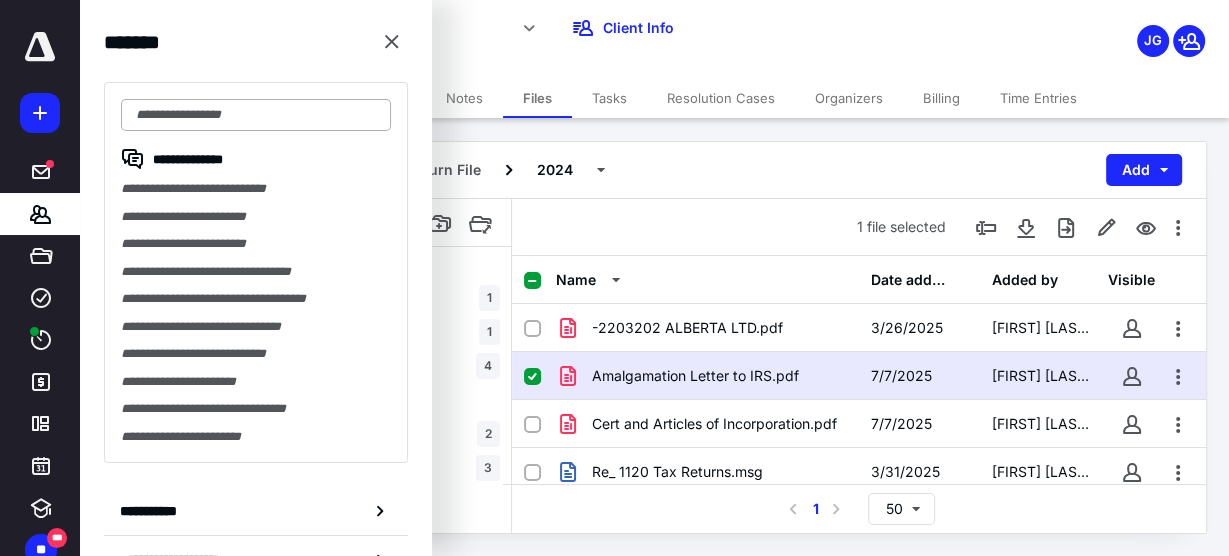 click at bounding box center (256, 115) 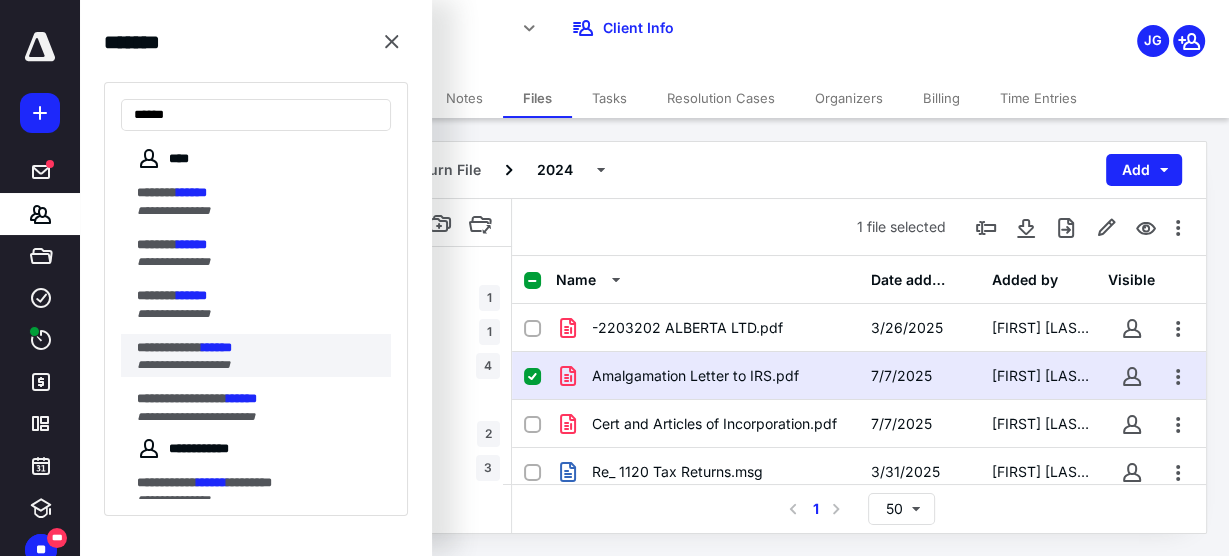 type on "******" 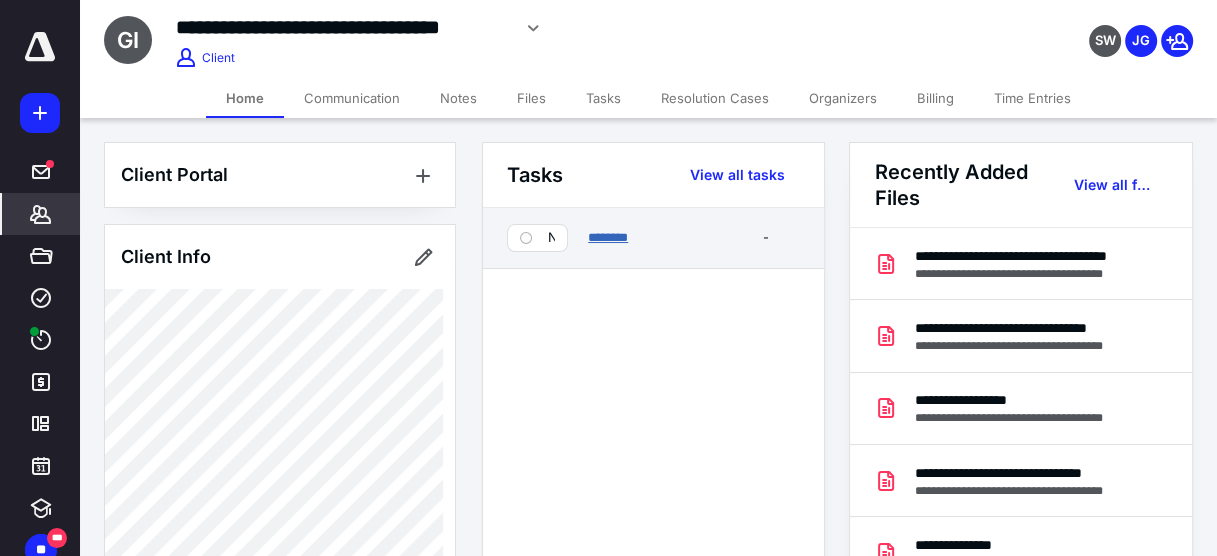 click on "********" at bounding box center [608, 237] 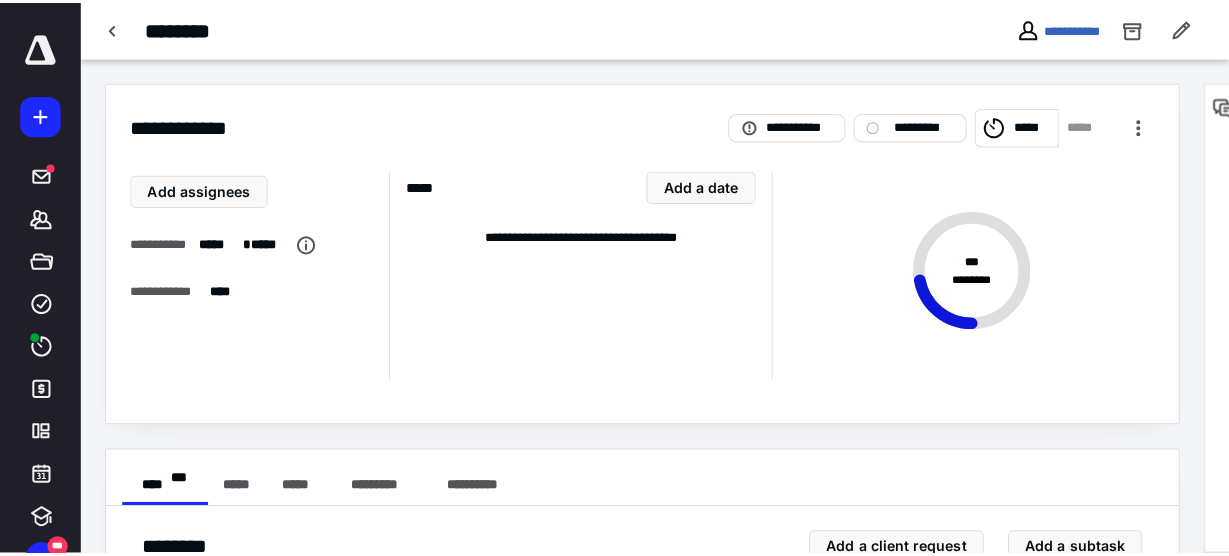 scroll, scrollTop: 160, scrollLeft: 0, axis: vertical 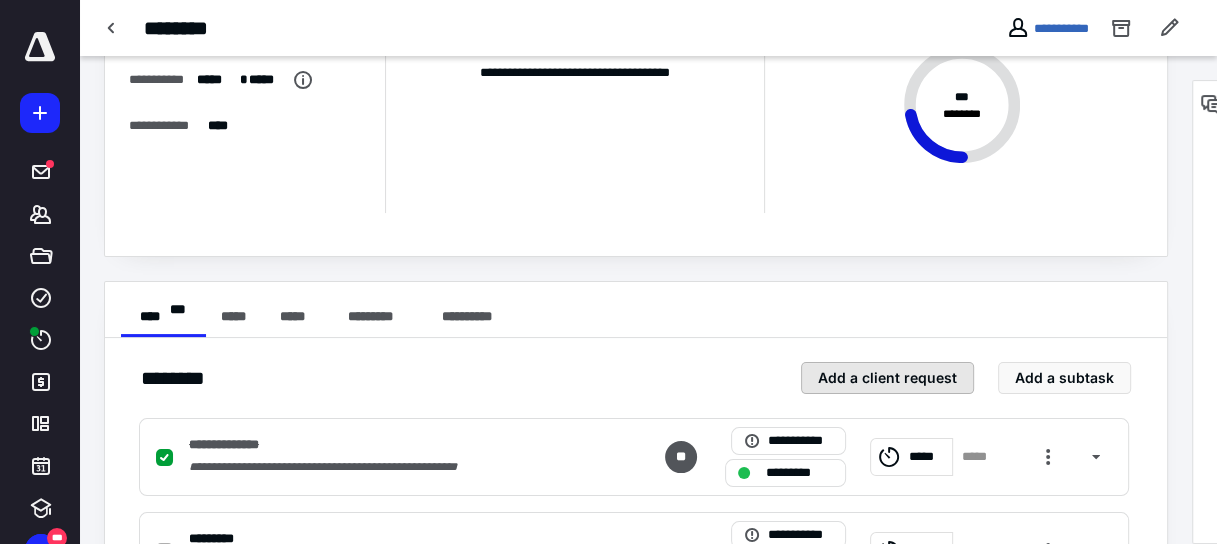 click on "Add a client request" at bounding box center (887, 378) 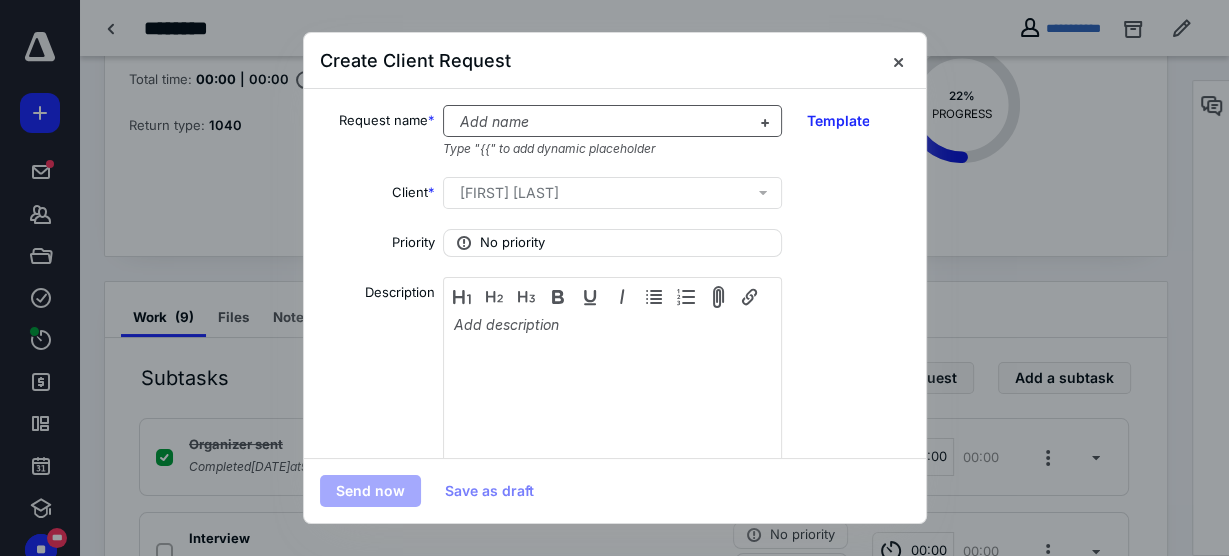 click at bounding box center (600, 122) 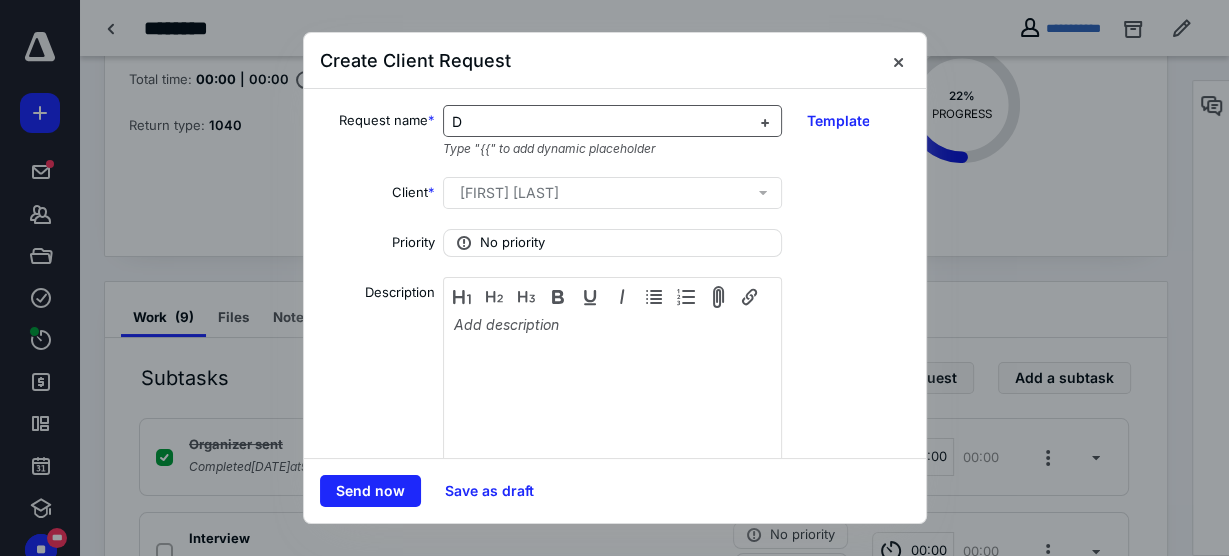type 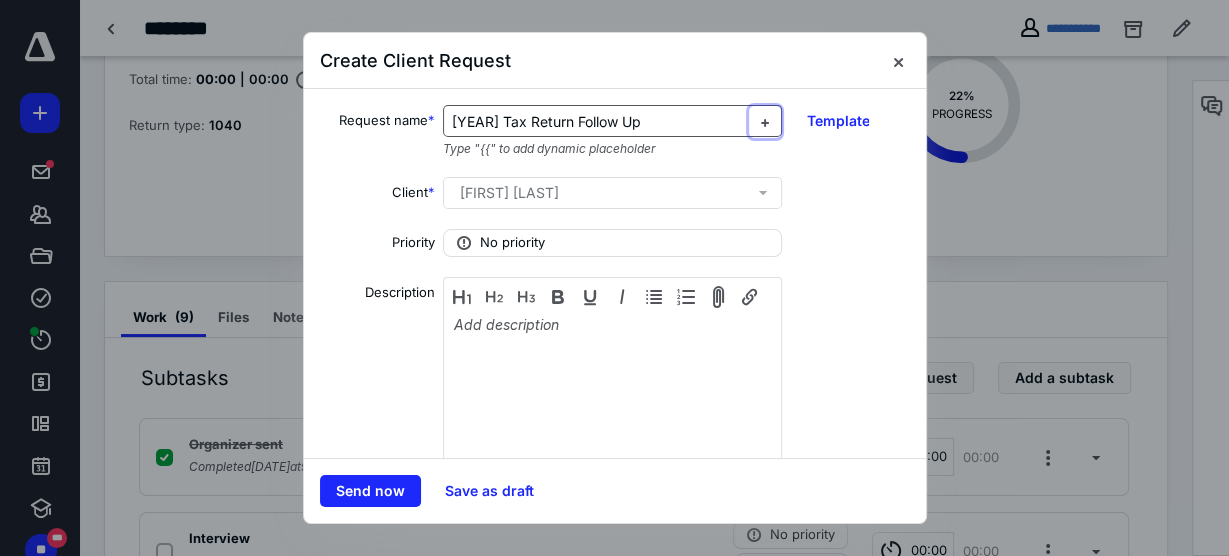 type 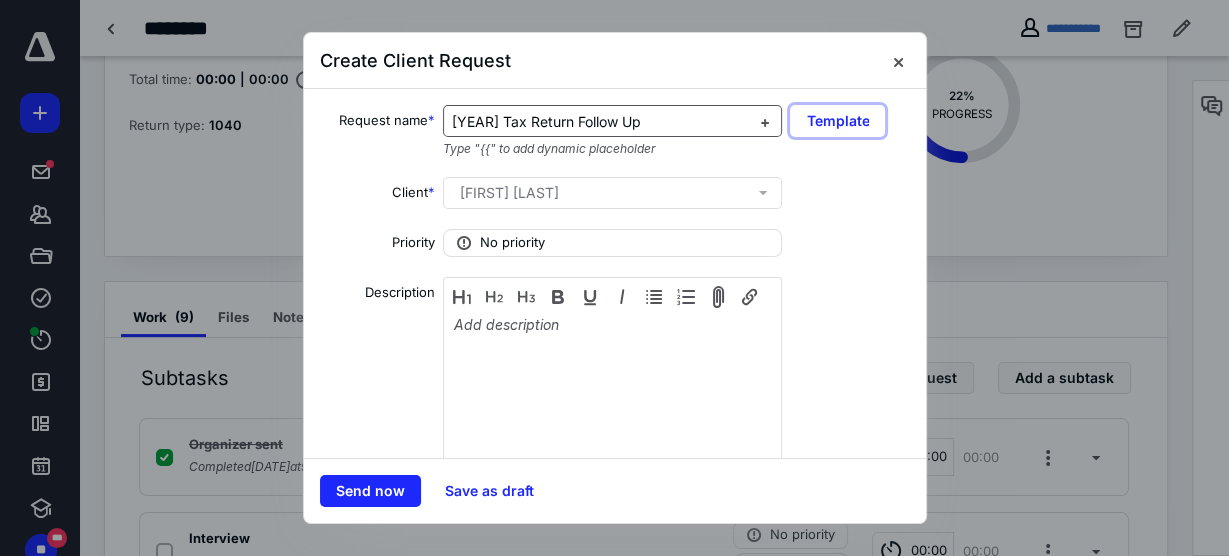 type 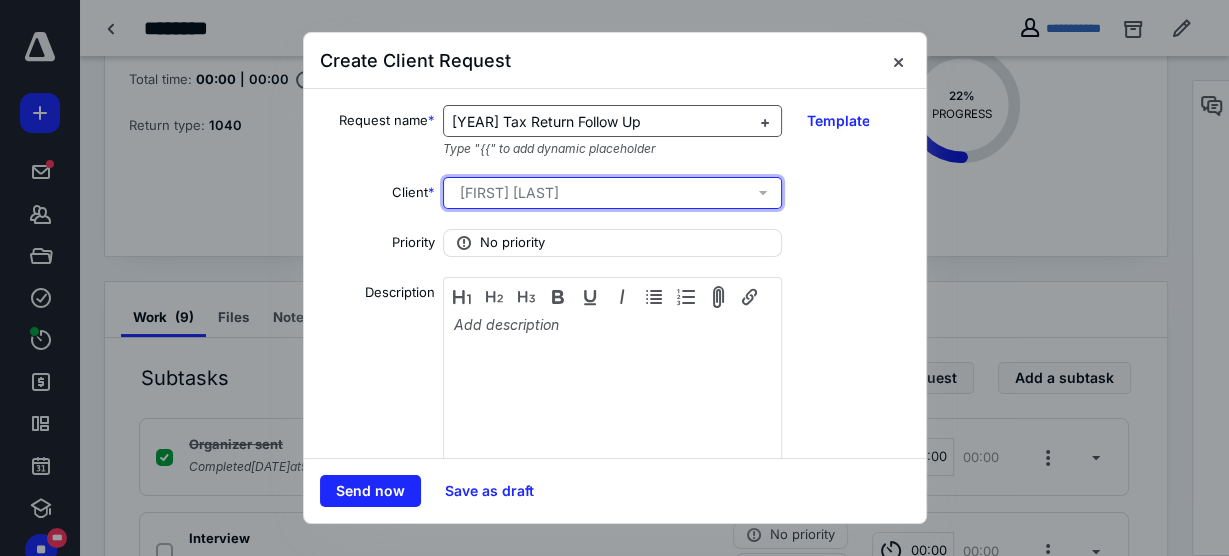 type 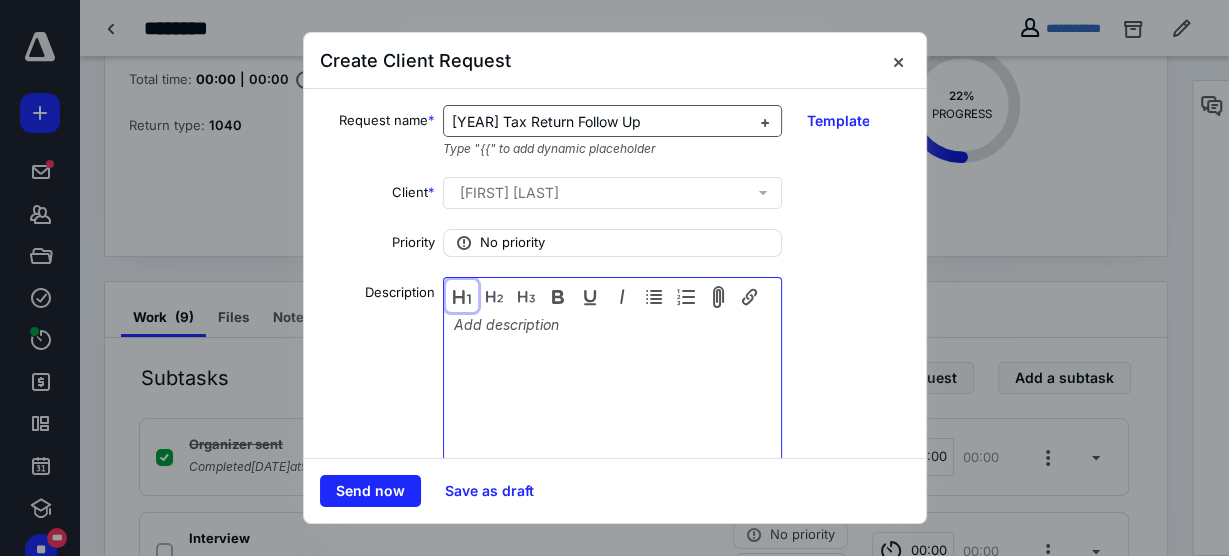 type 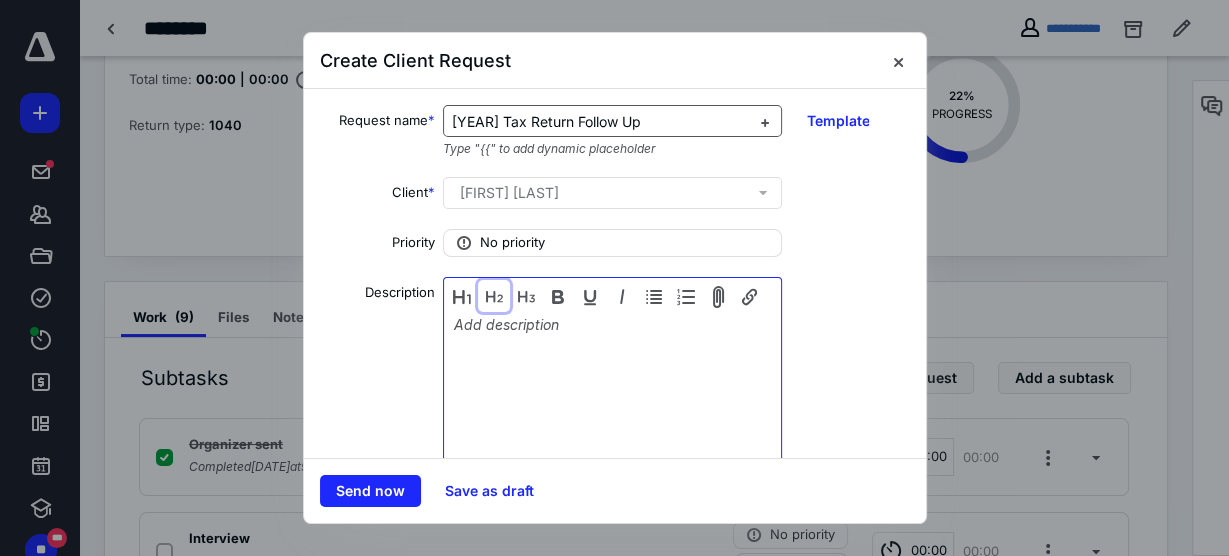 type 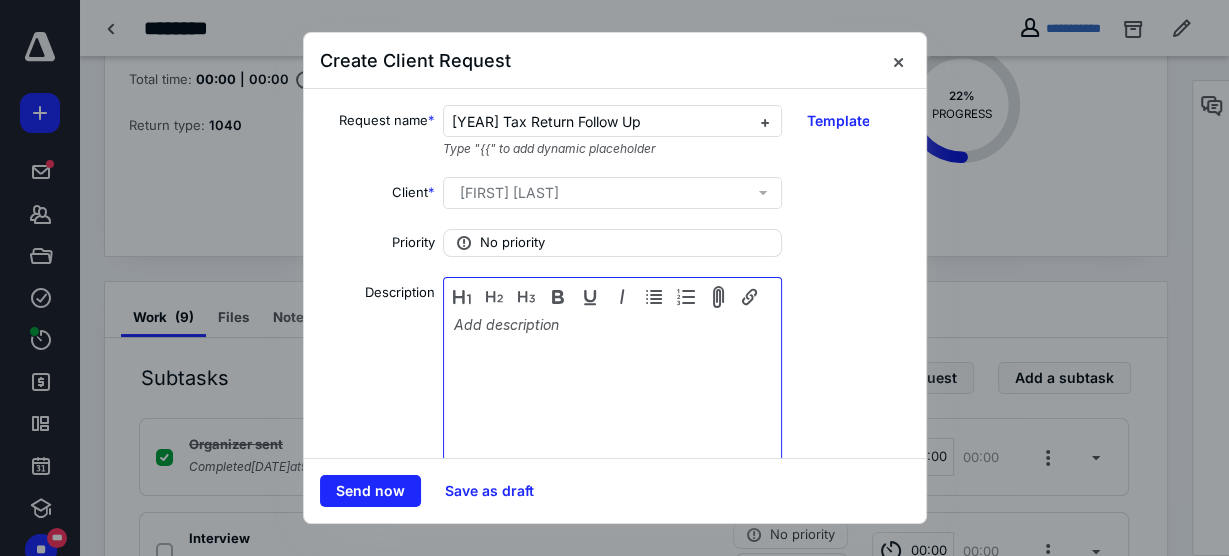 click at bounding box center (612, 379) 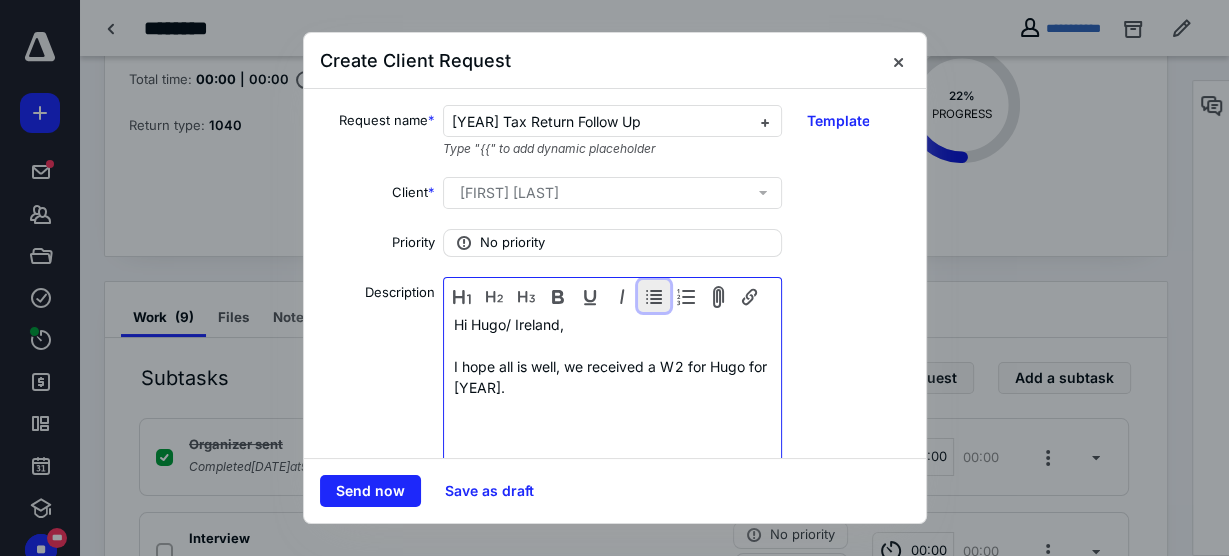 click at bounding box center (654, 296) 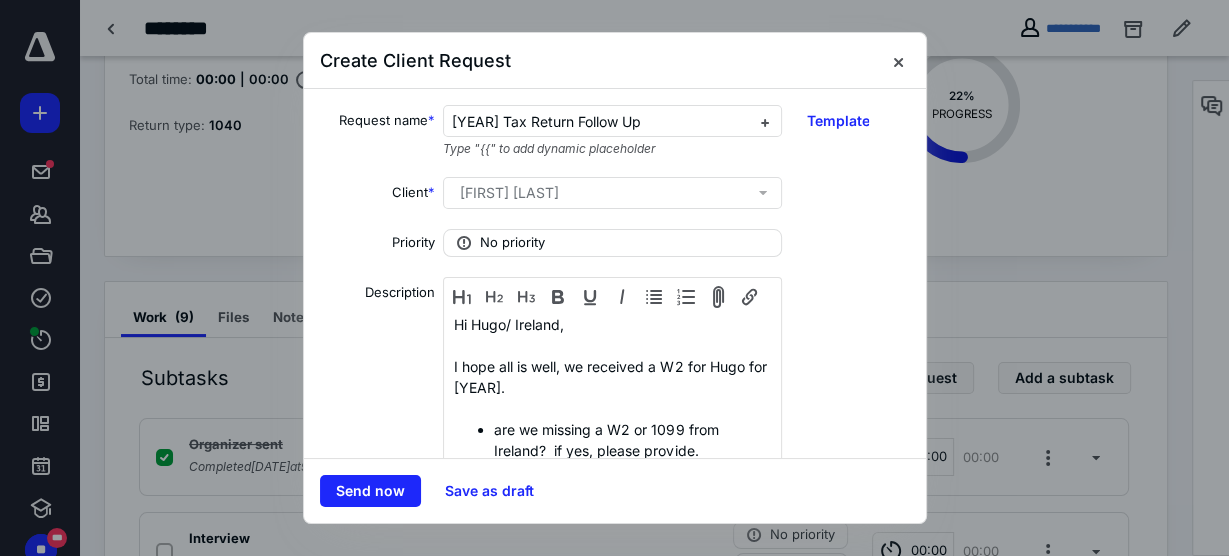 scroll, scrollTop: 160, scrollLeft: 0, axis: vertical 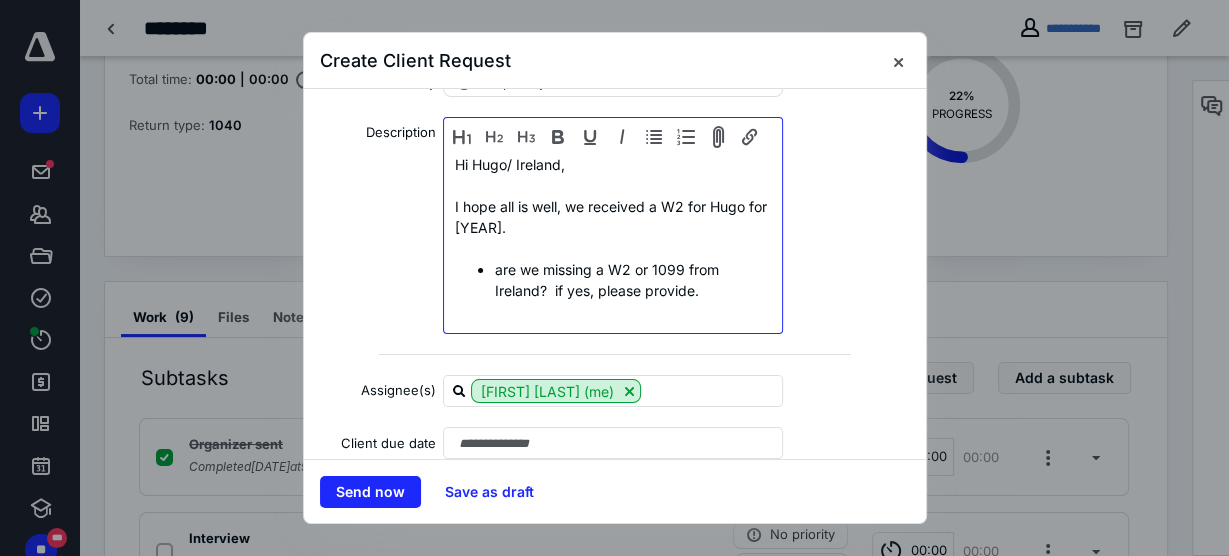 click on "are we missing a W2 or 1099 from Ireland?  if yes, please provide." at bounding box center [632, 280] 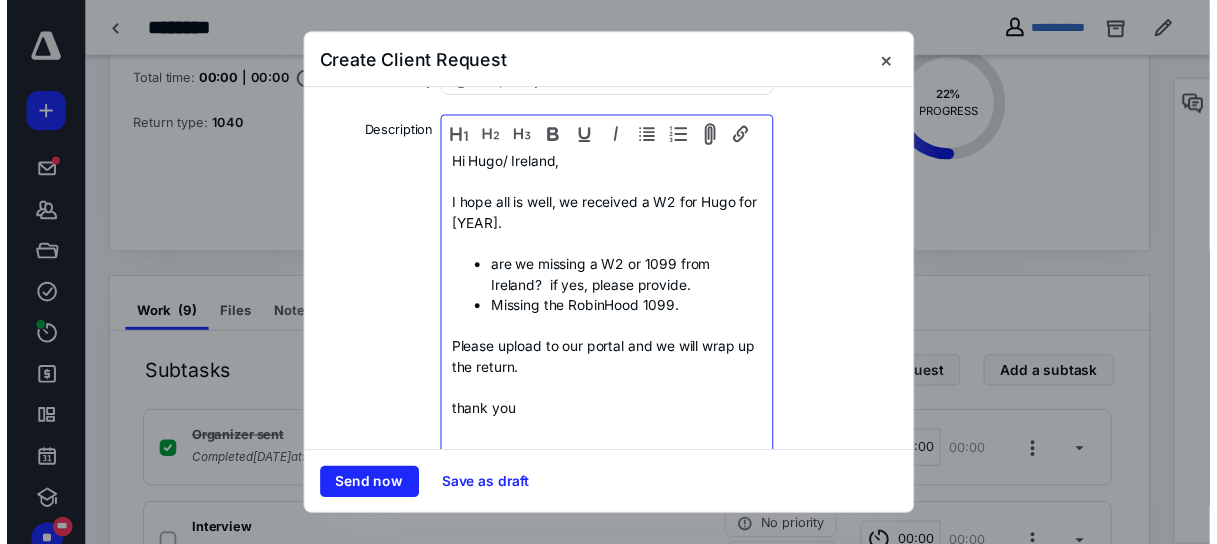 scroll, scrollTop: 168, scrollLeft: 0, axis: vertical 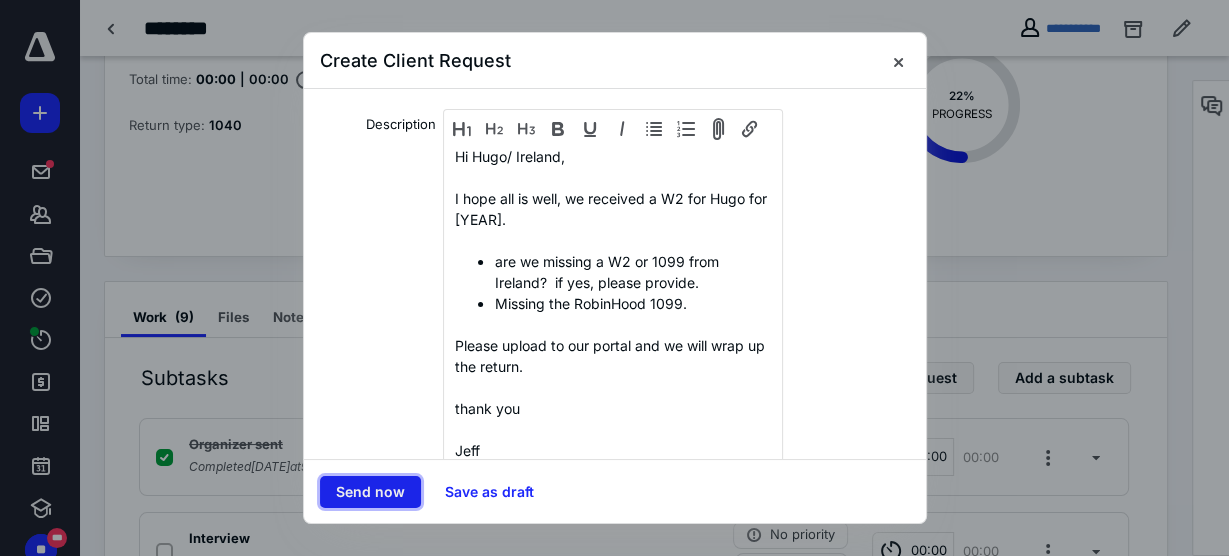 click on "Send now" at bounding box center (370, 492) 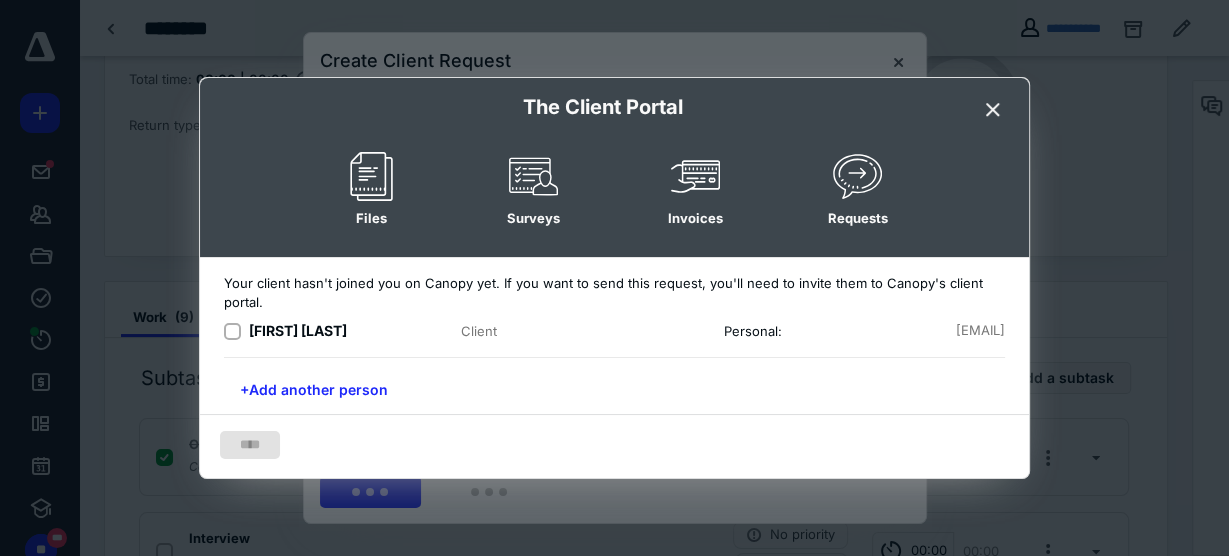 click at bounding box center [236, 331] 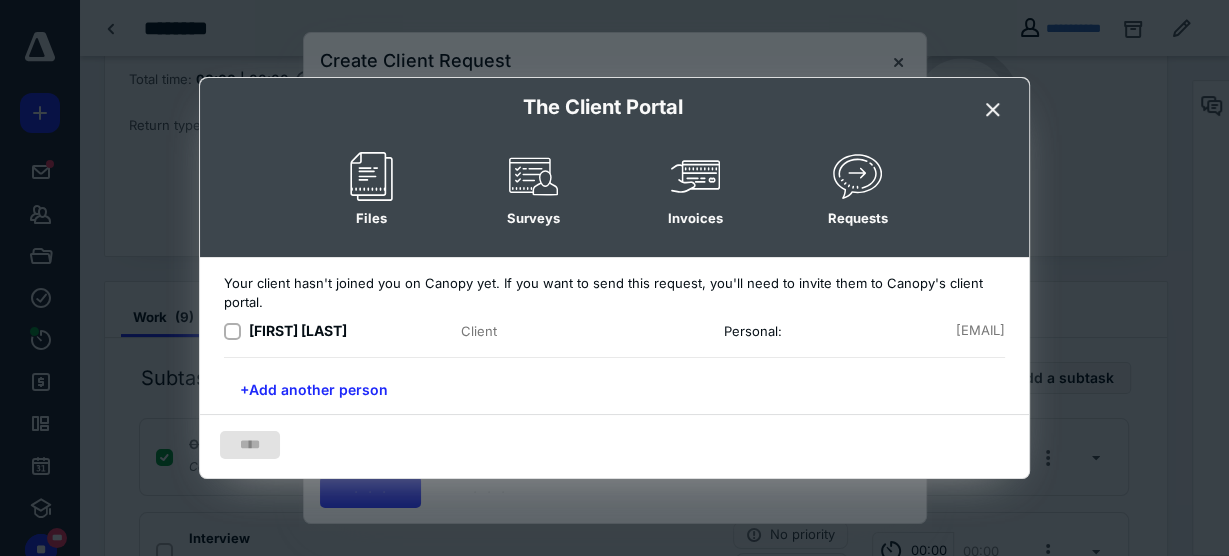 click at bounding box center [232, 332] 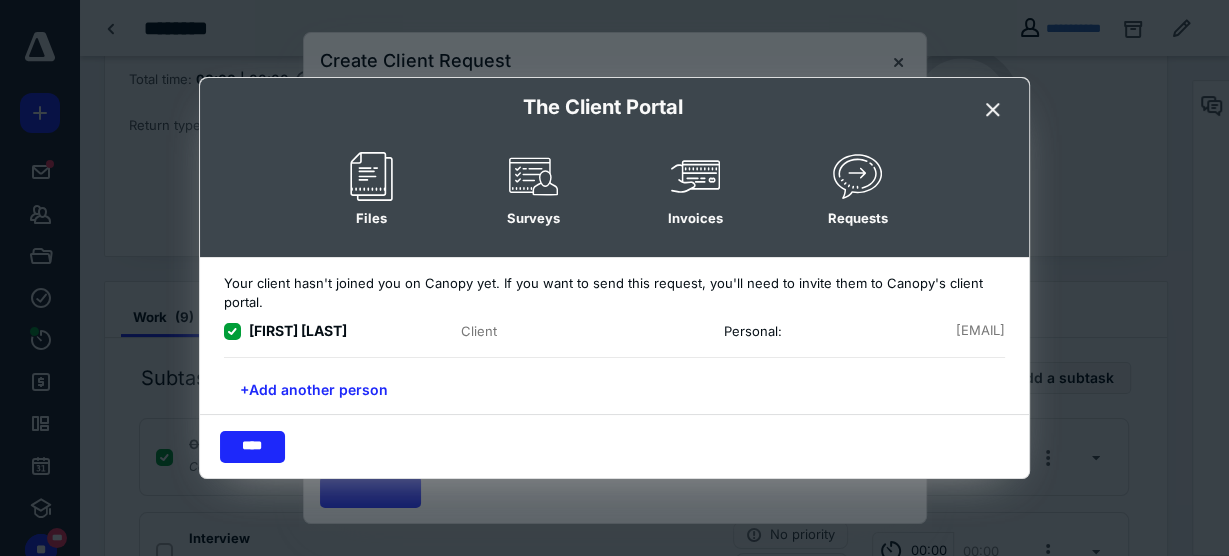 click 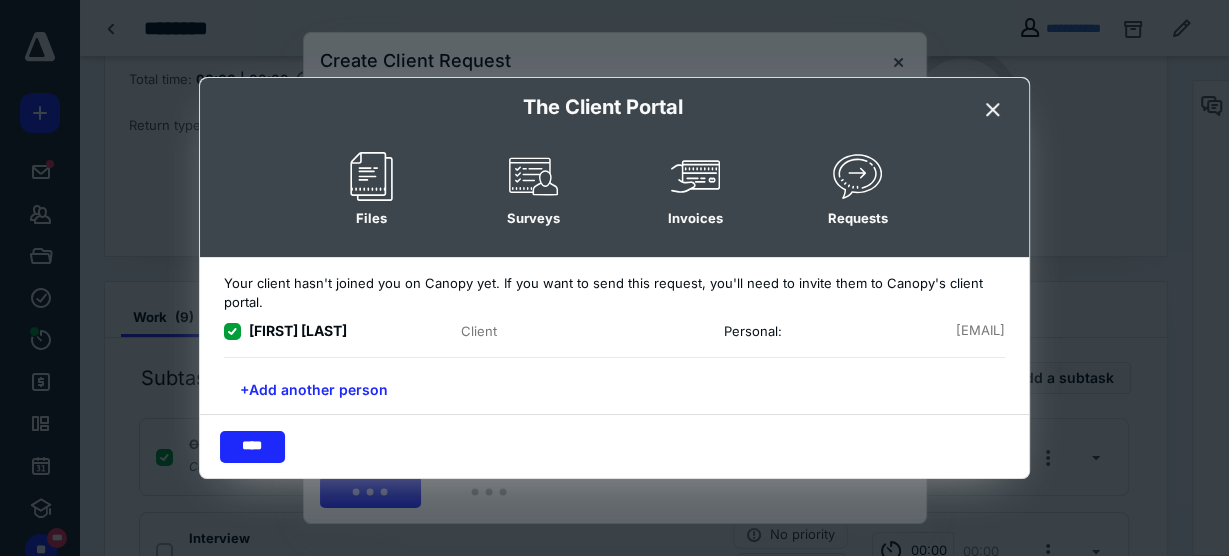 click at bounding box center [232, 332] 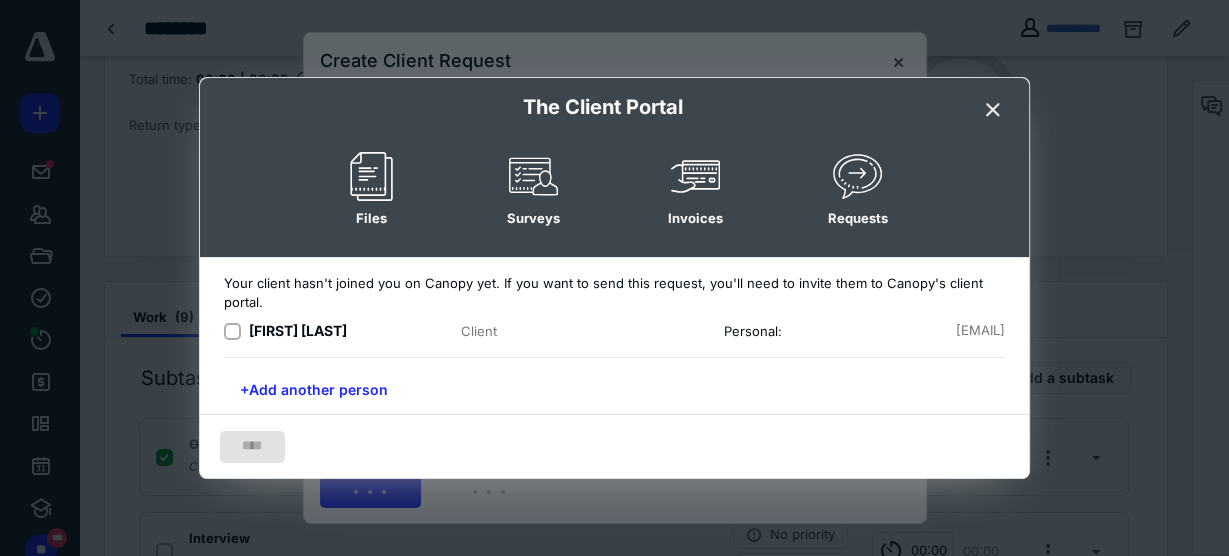 click 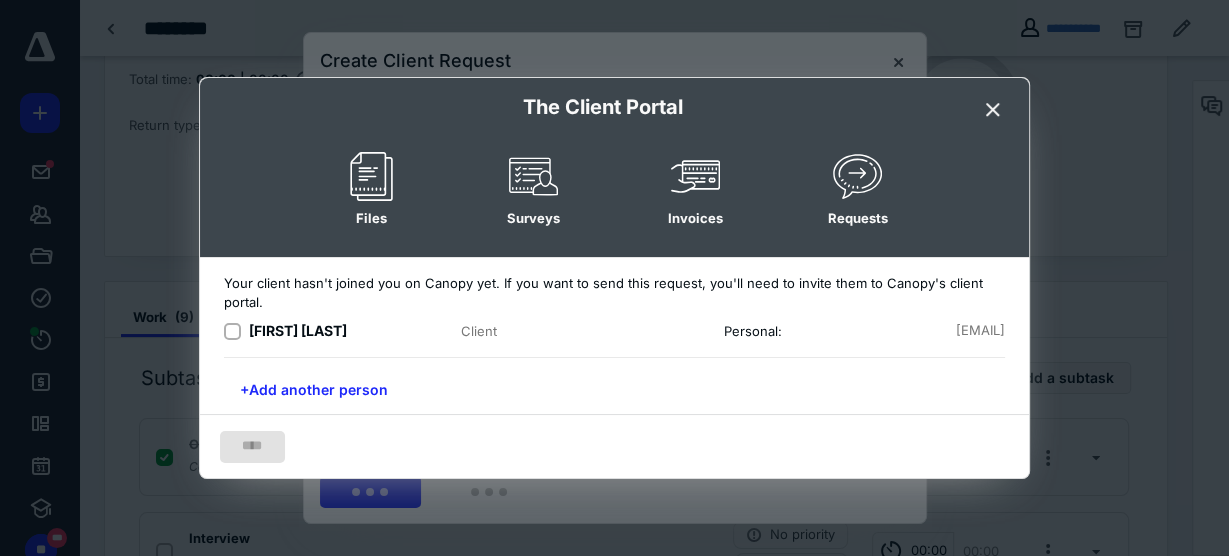 click at bounding box center [232, 332] 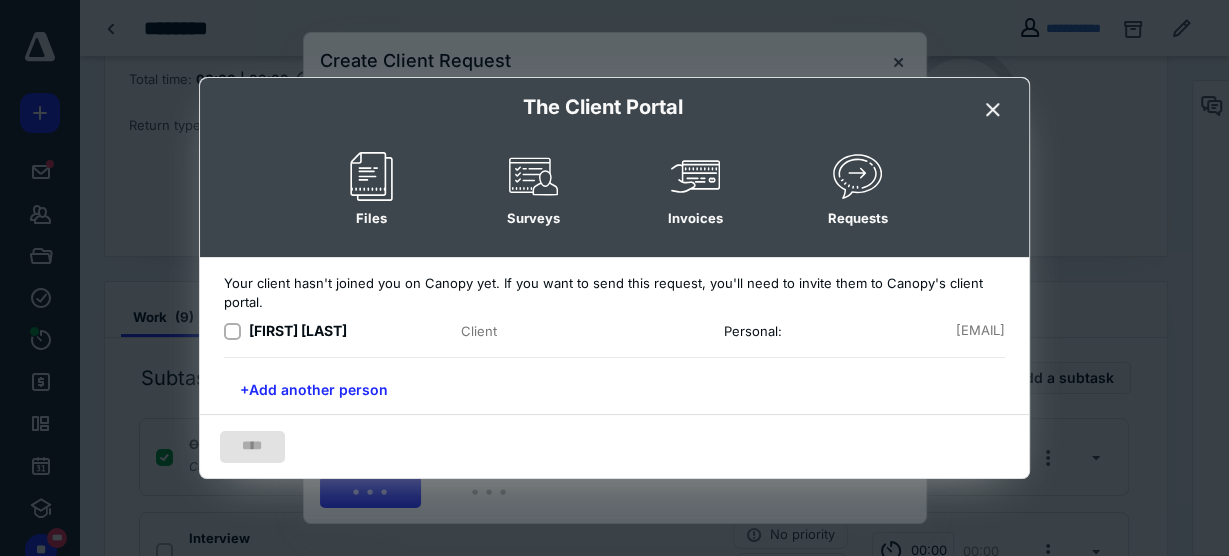 checkbox on "true" 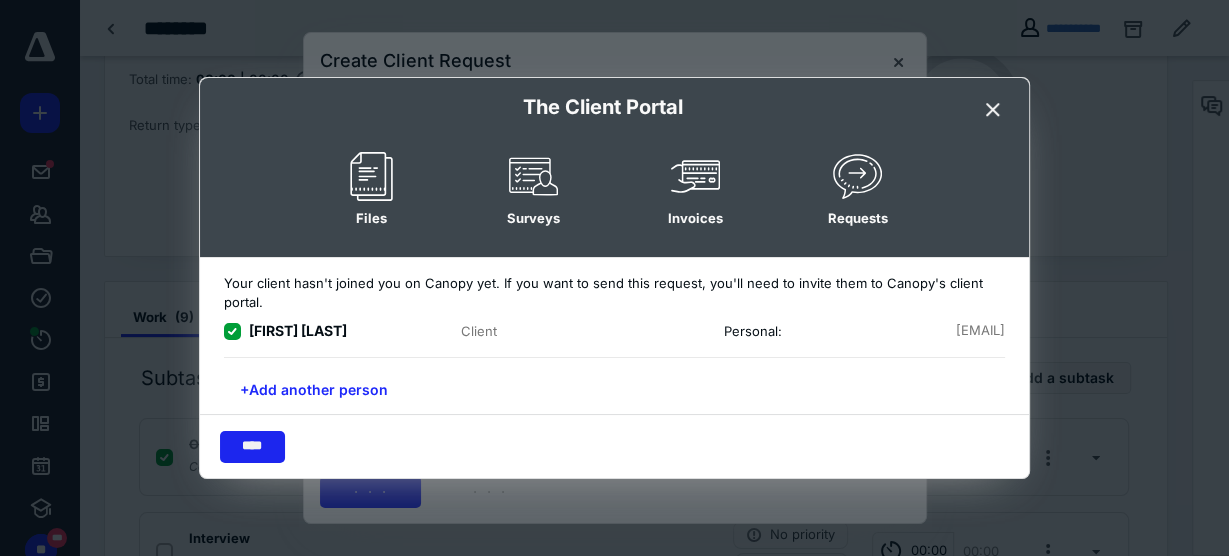 click on "****" at bounding box center [252, 447] 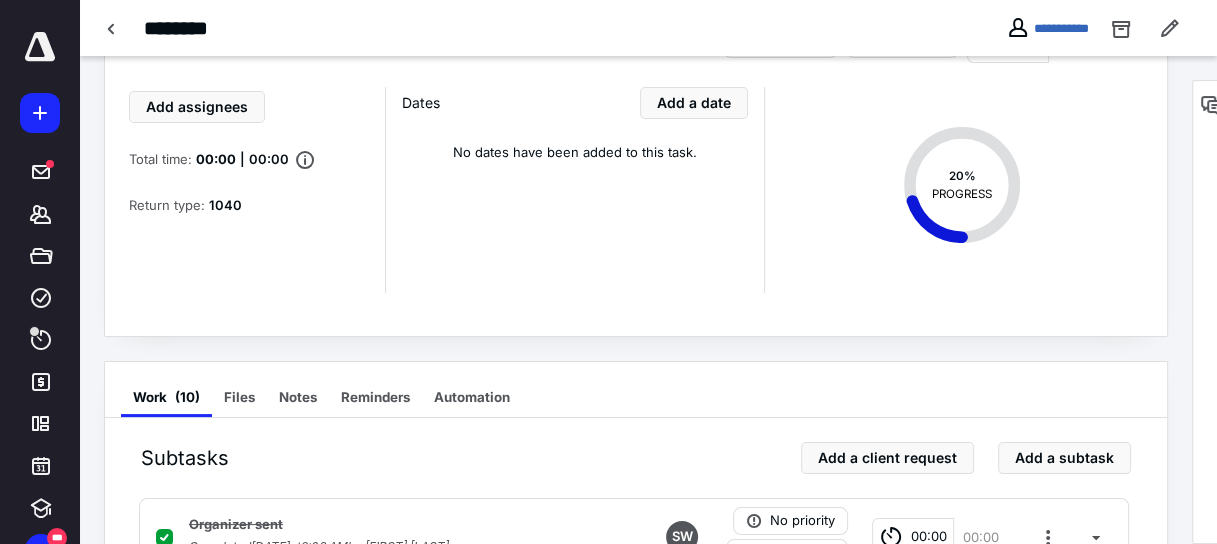 scroll, scrollTop: 0, scrollLeft: 0, axis: both 